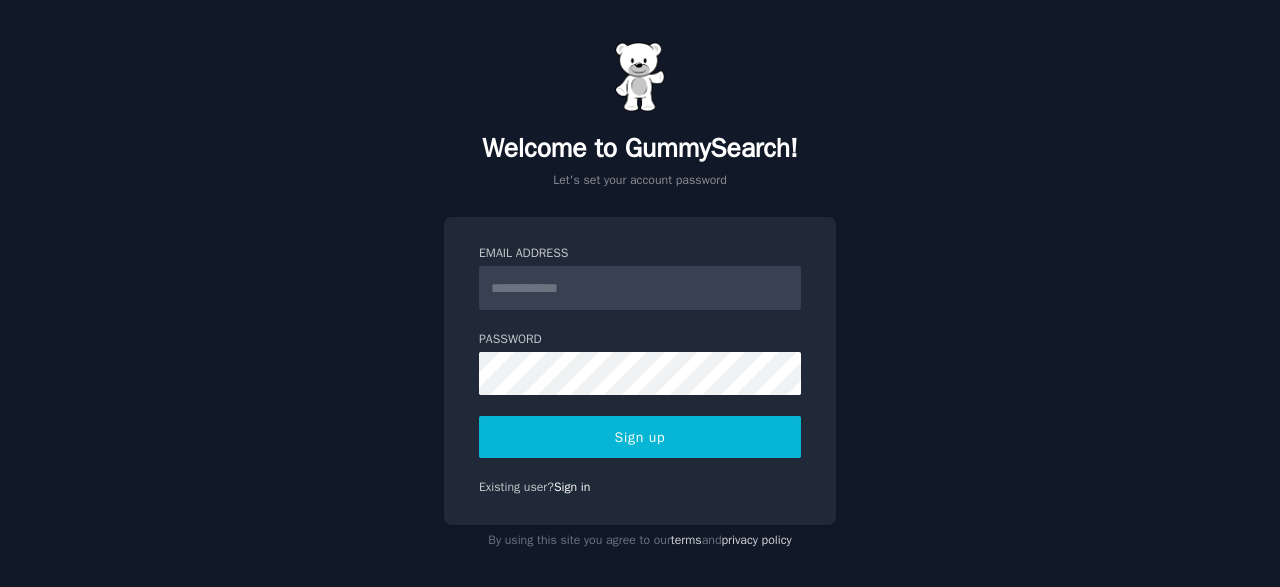 scroll, scrollTop: 0, scrollLeft: 0, axis: both 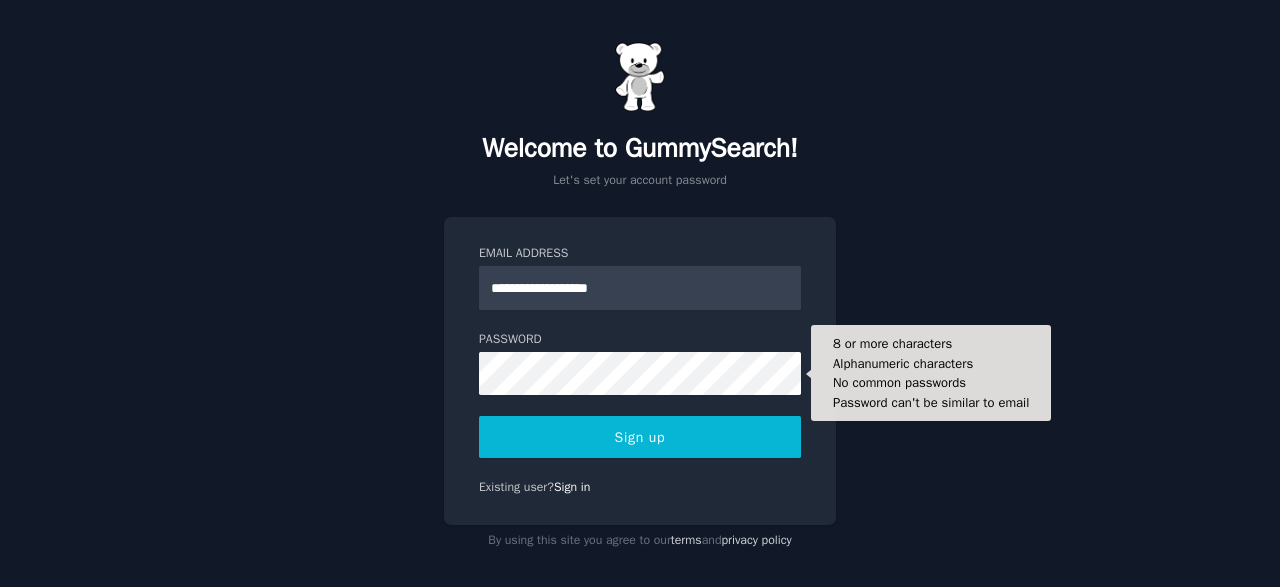 type on "**********" 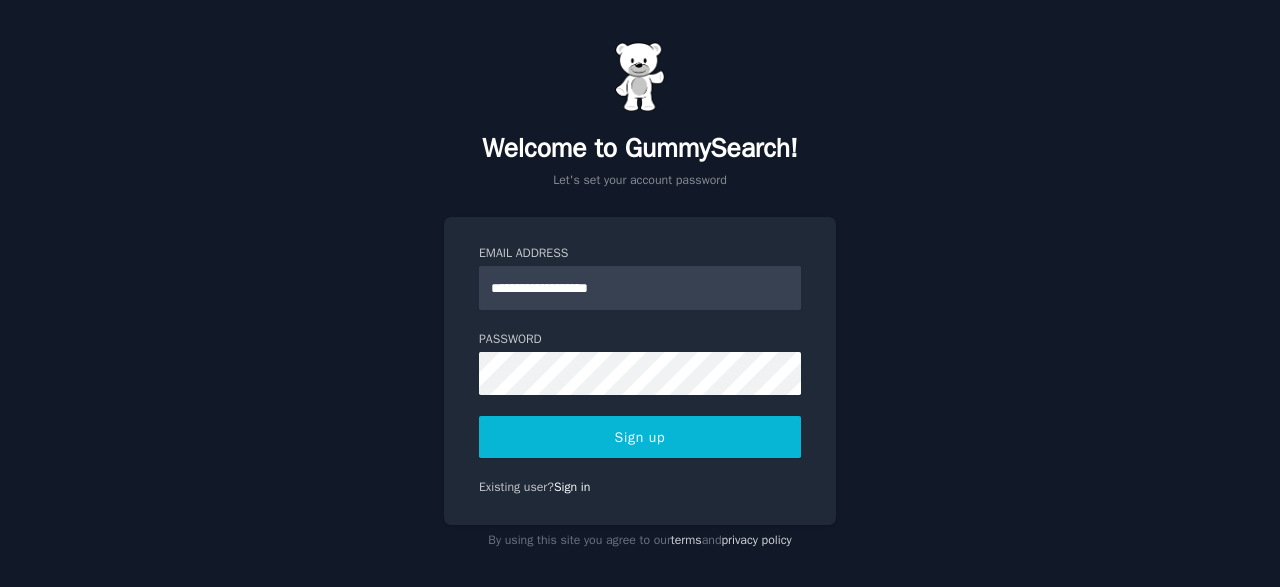 click on "Sign up" at bounding box center [640, 437] 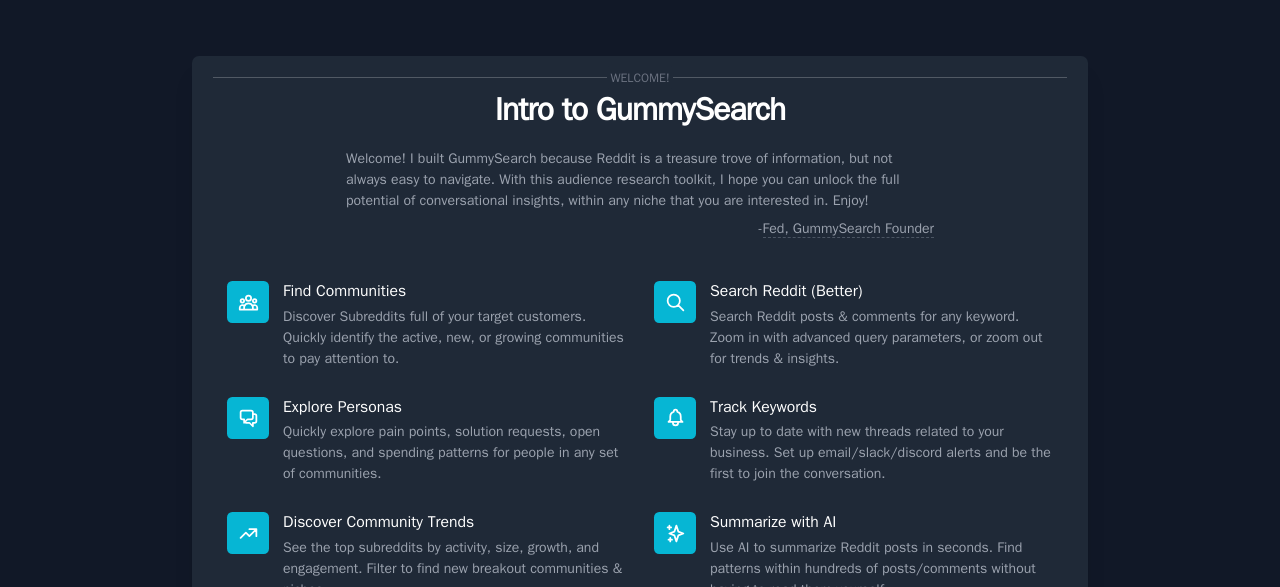 scroll, scrollTop: 0, scrollLeft: 0, axis: both 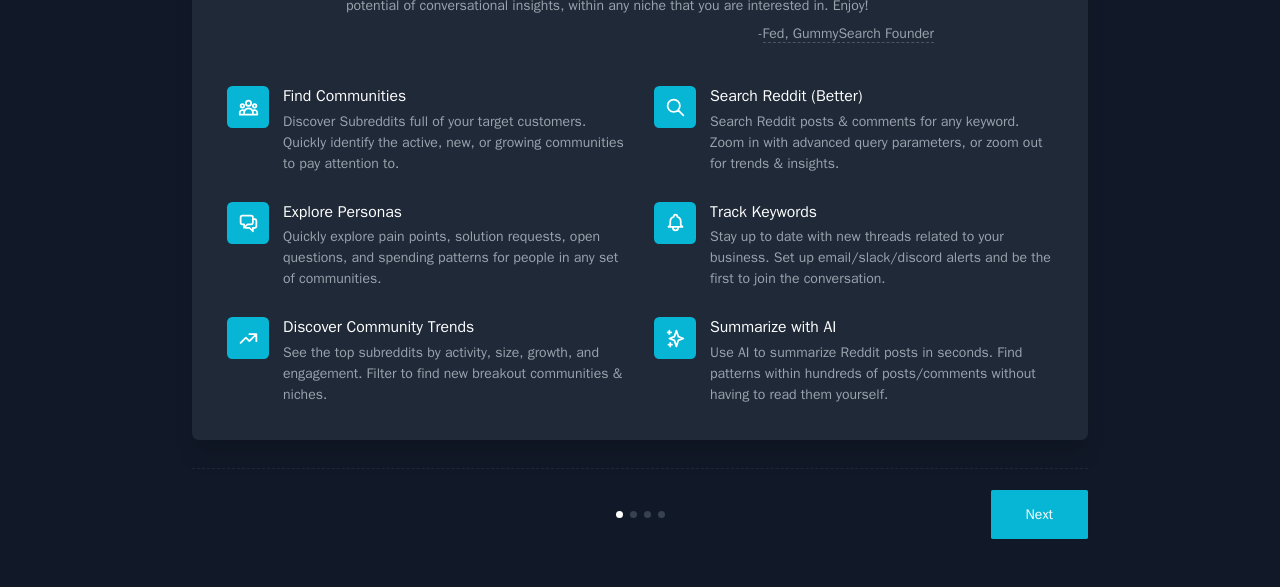 click on "Next" at bounding box center (1039, 514) 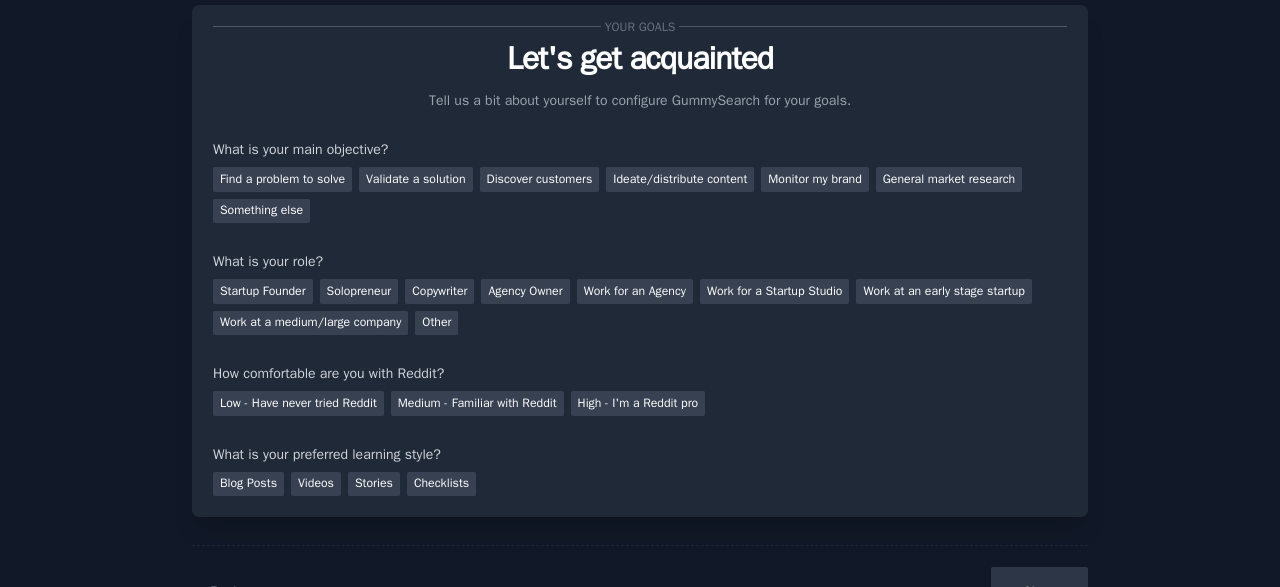 scroll, scrollTop: 0, scrollLeft: 0, axis: both 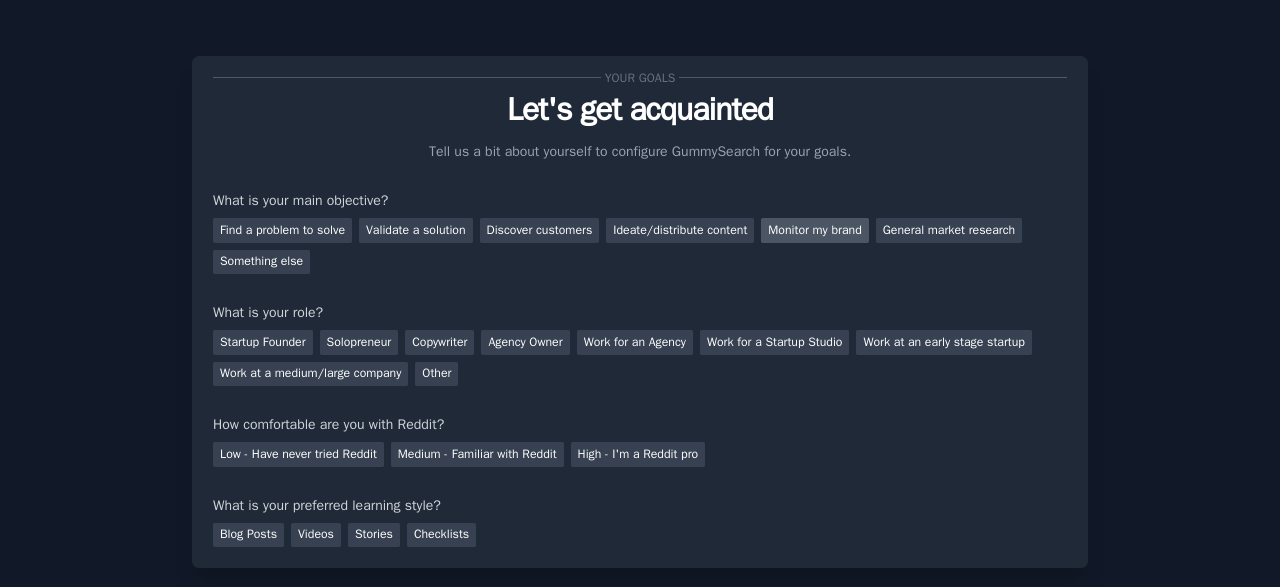 click on "Monitor my brand" at bounding box center (814, 230) 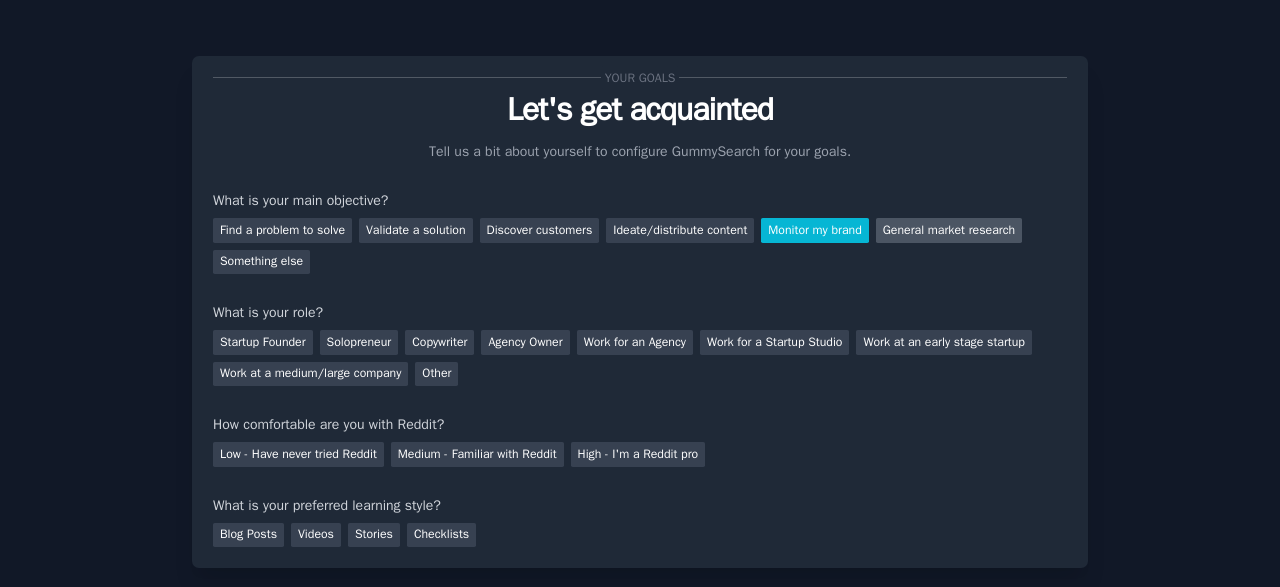 click on "General market research" at bounding box center (949, 230) 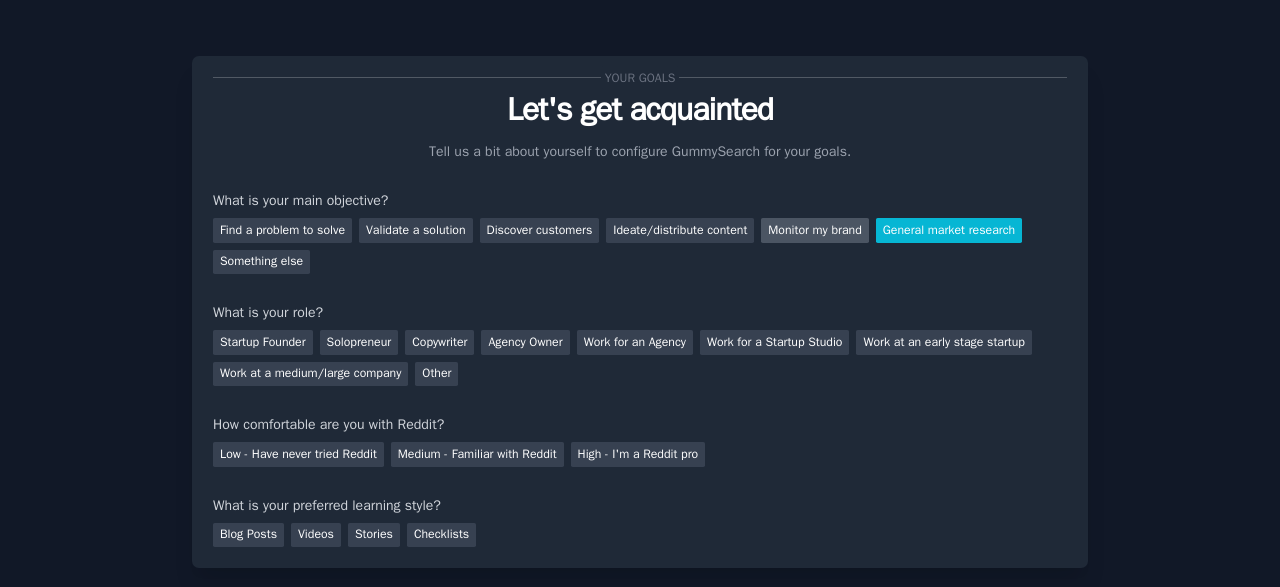 click on "Monitor my brand" at bounding box center (814, 230) 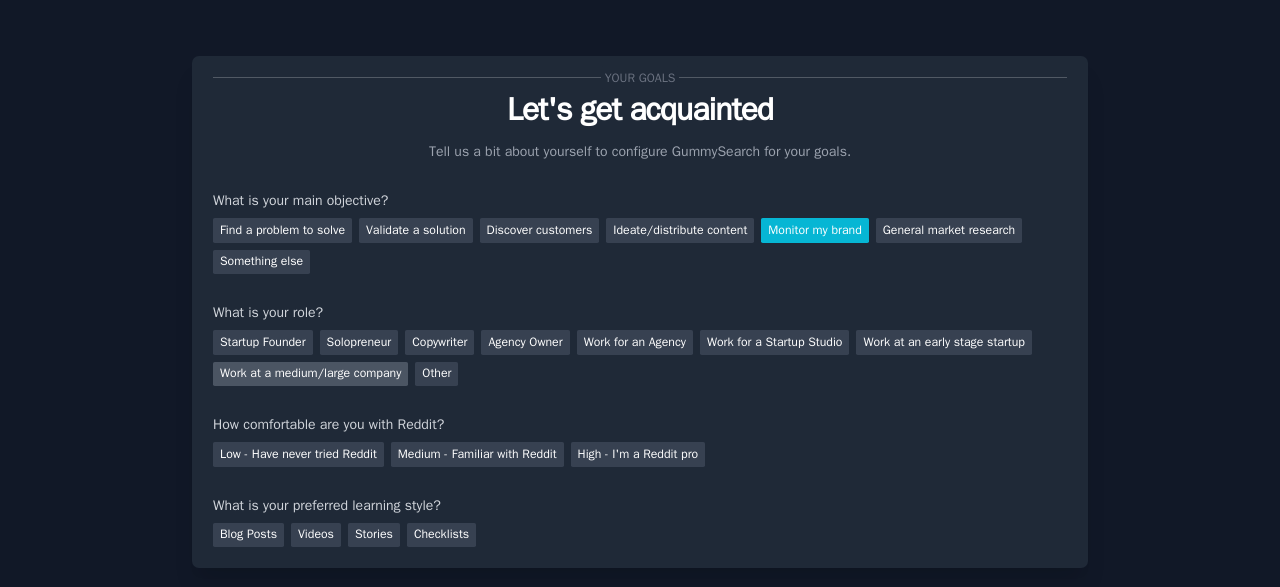 click on "Work at a medium/large company" at bounding box center (310, 374) 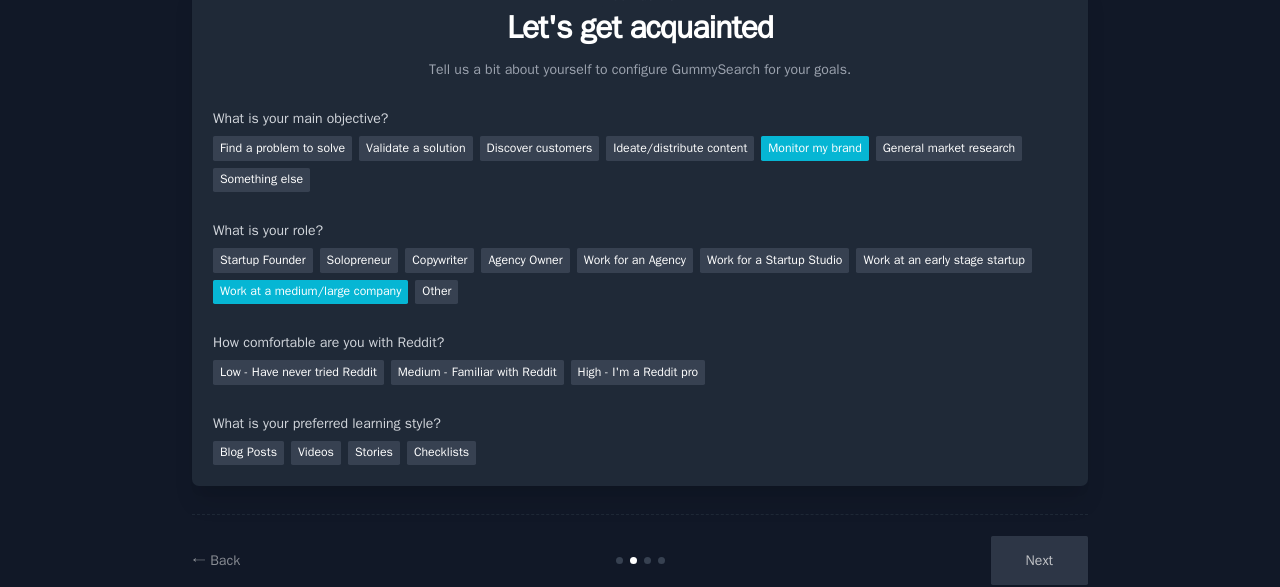 scroll, scrollTop: 95, scrollLeft: 0, axis: vertical 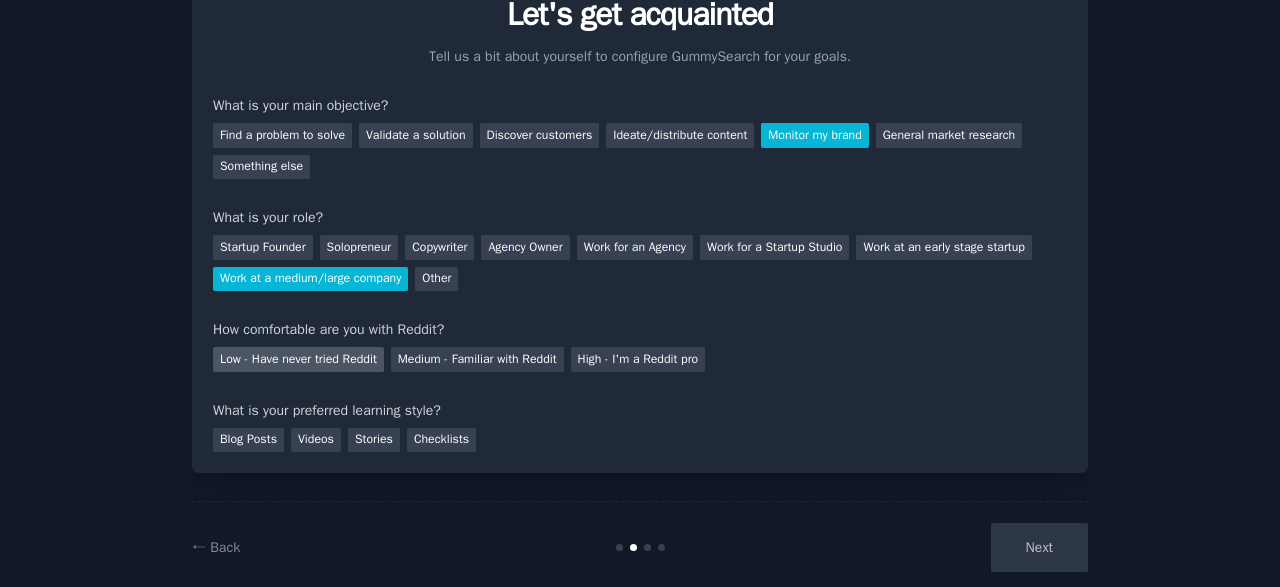 click on "Low - Have never tried Reddit" at bounding box center [298, 359] 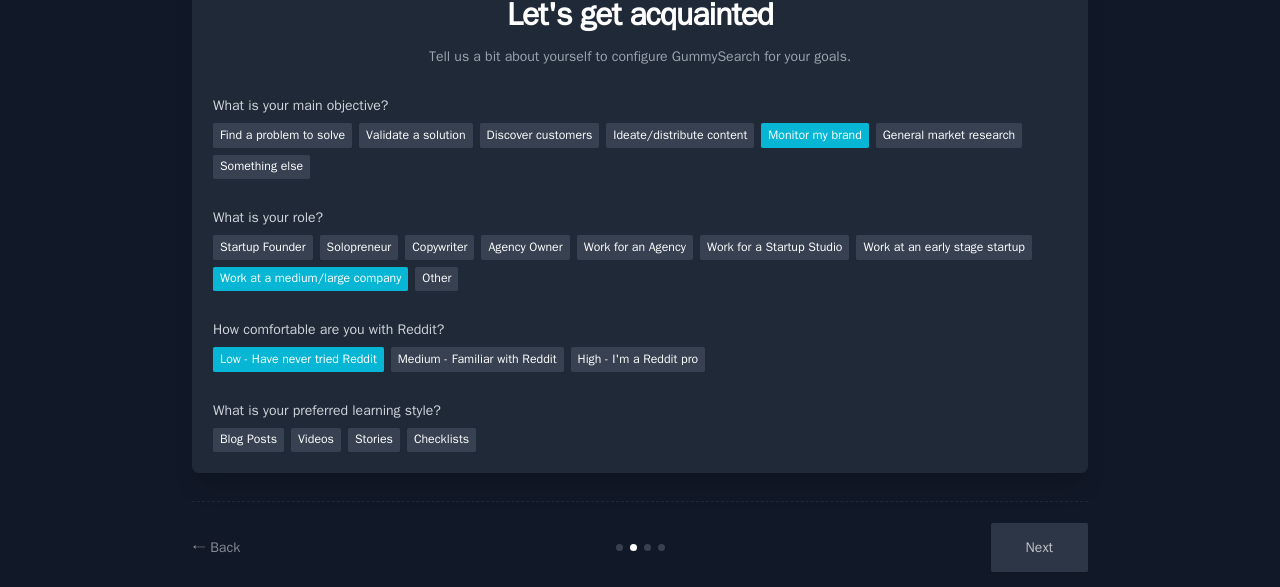 scroll, scrollTop: 128, scrollLeft: 0, axis: vertical 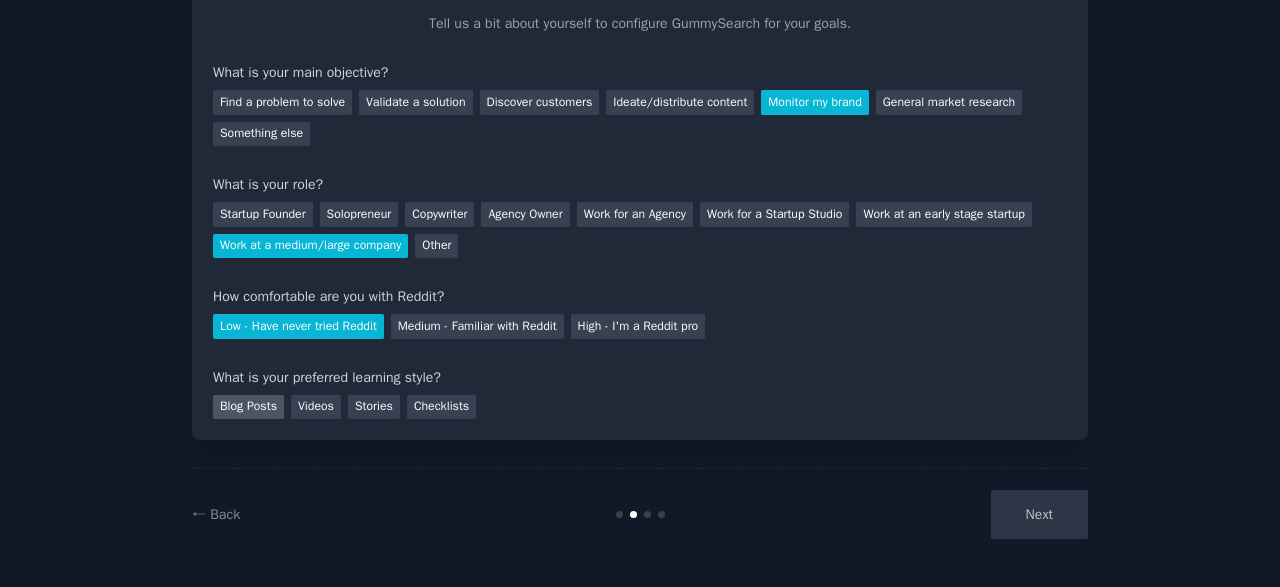 click on "Blog Posts" at bounding box center (248, 407) 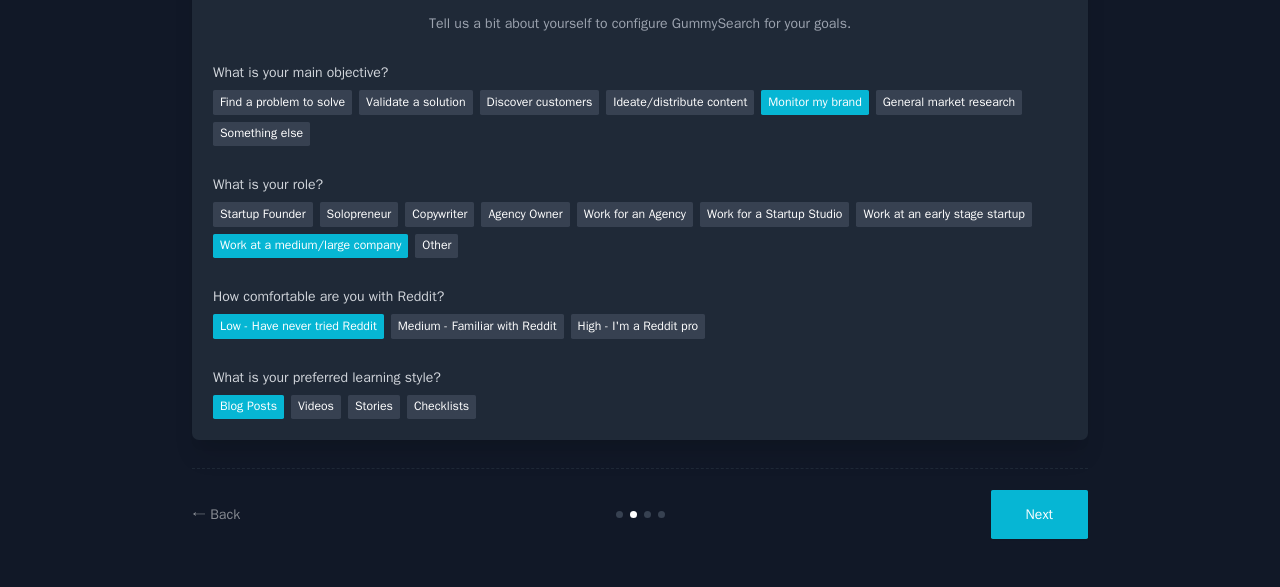 click on "Next" at bounding box center [1039, 514] 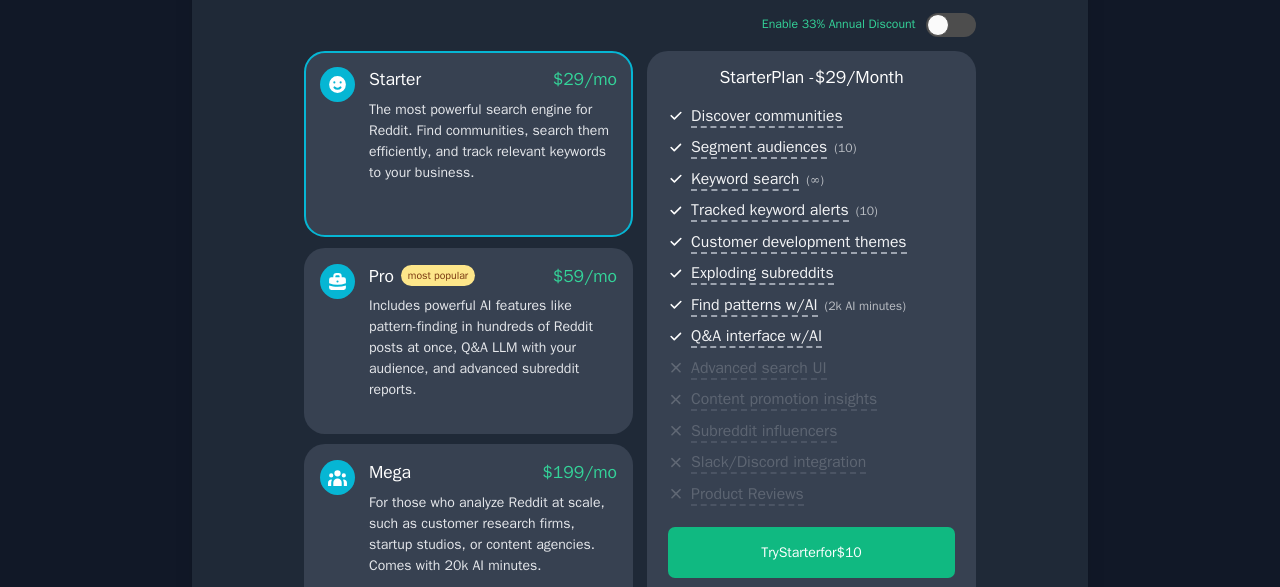 scroll, scrollTop: 360, scrollLeft: 0, axis: vertical 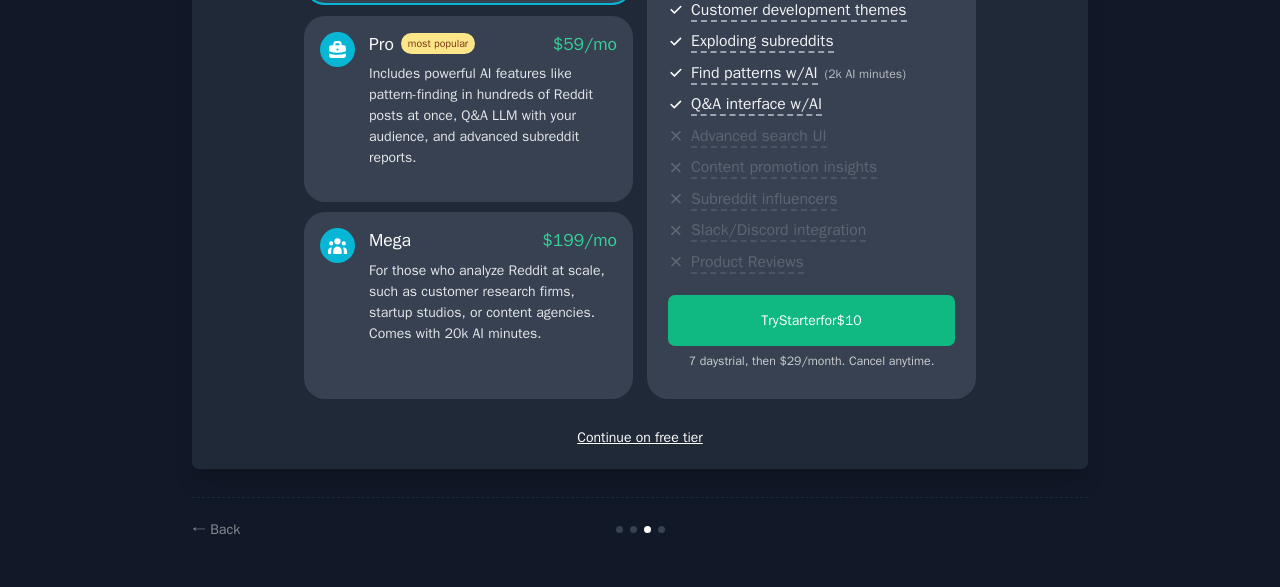 click on "Continue on free tier" at bounding box center [640, 437] 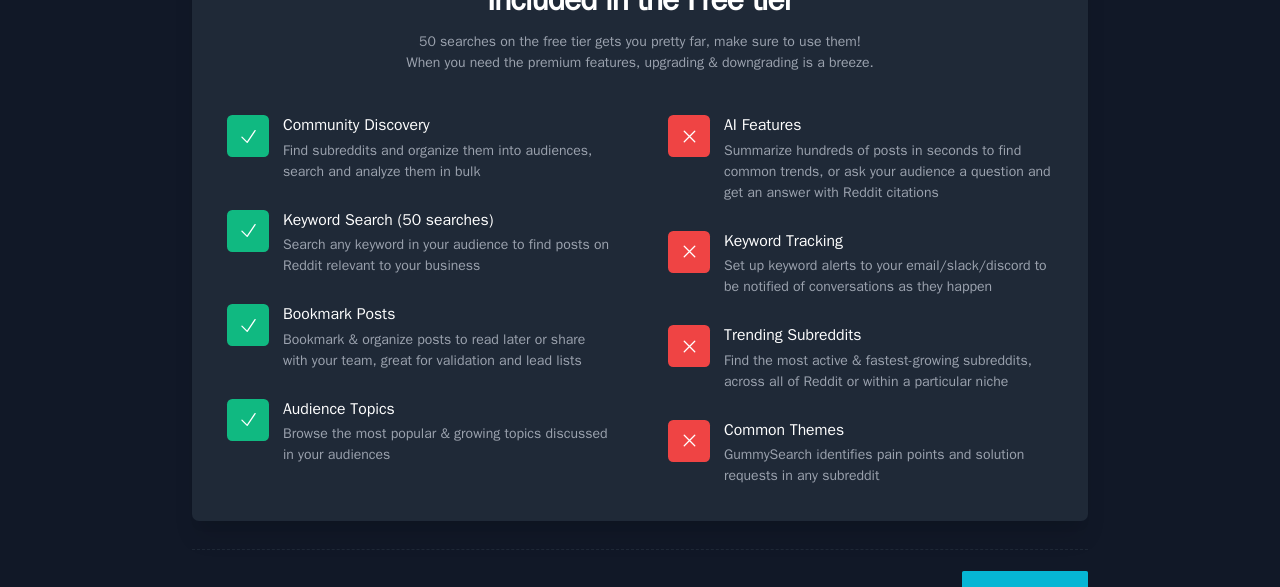 scroll, scrollTop: 157, scrollLeft: 0, axis: vertical 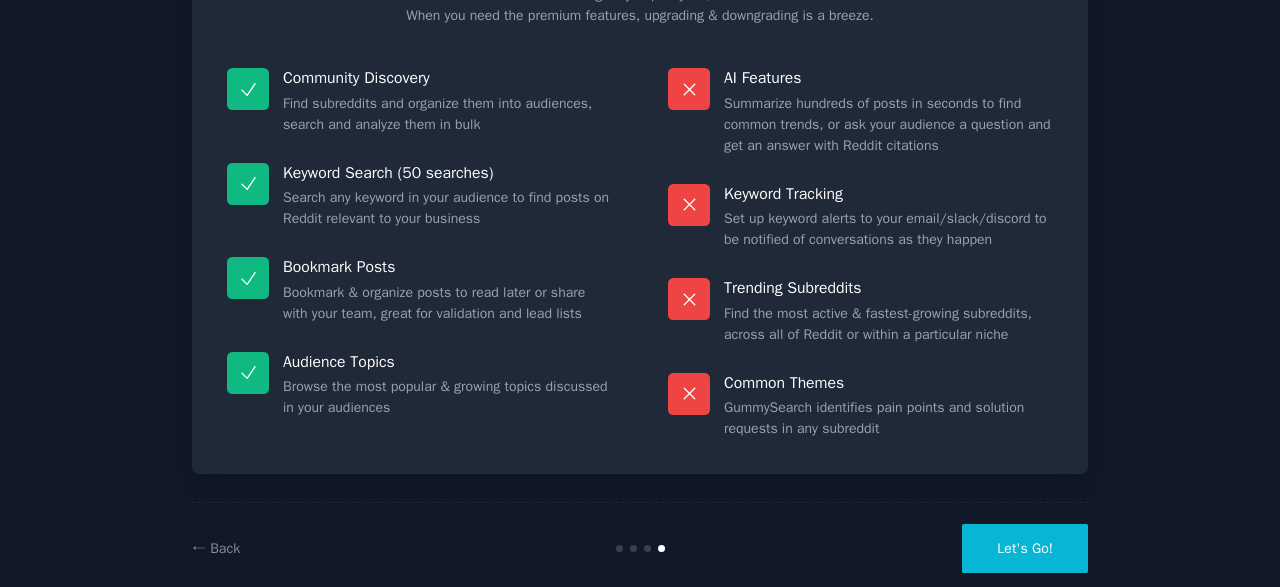 click on "Let's Go!" at bounding box center [1025, 548] 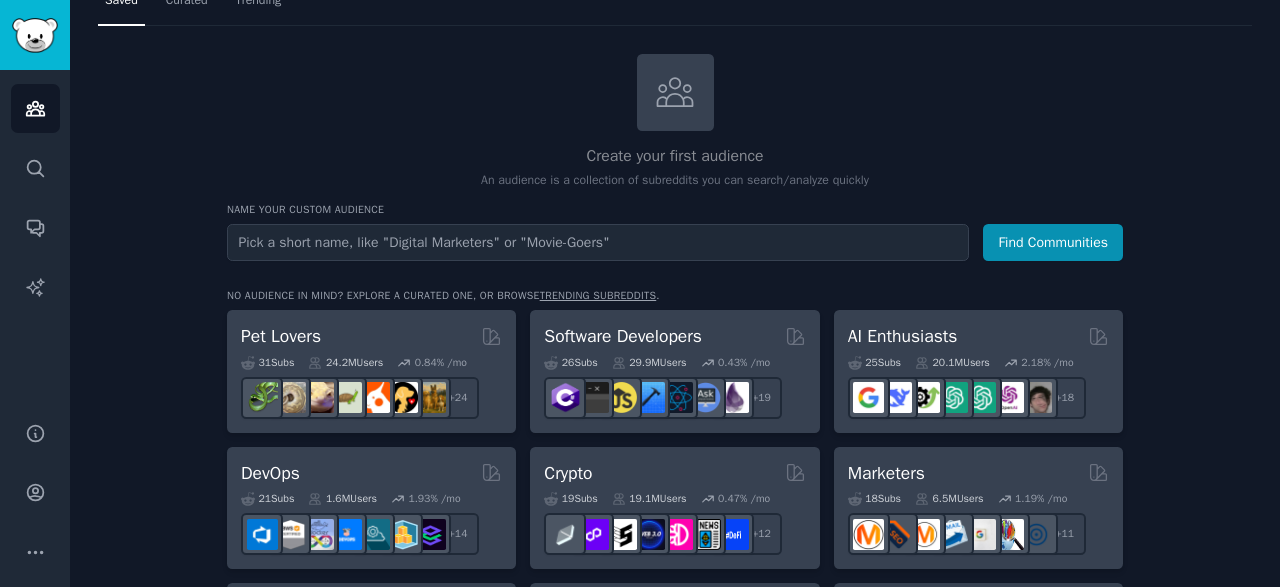 scroll, scrollTop: 70, scrollLeft: 0, axis: vertical 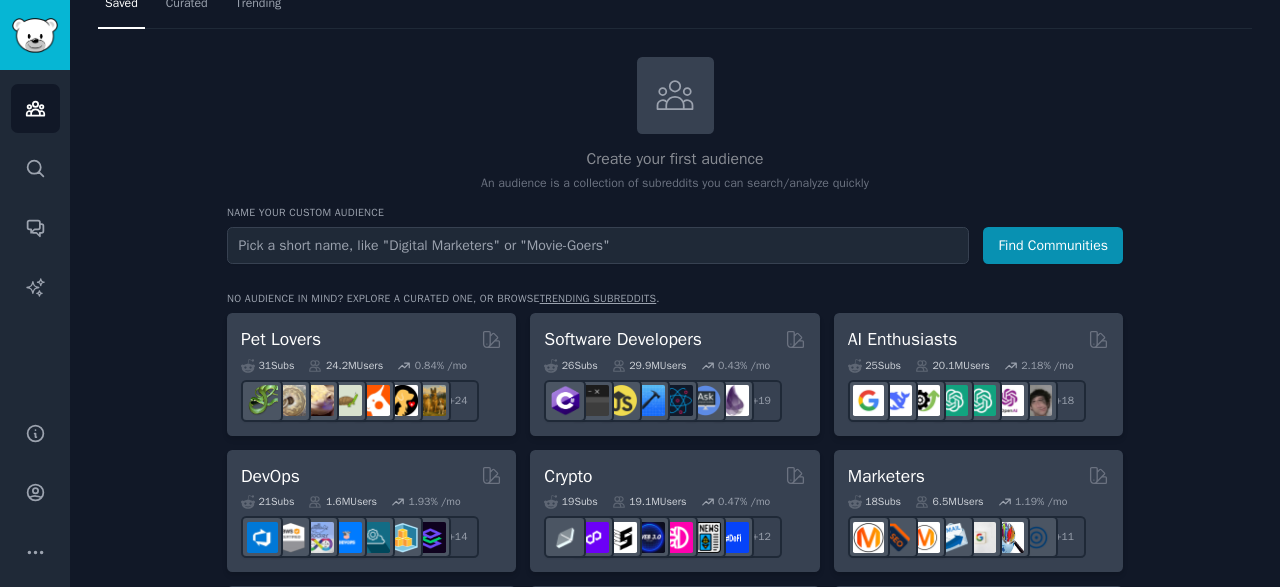 click at bounding box center [598, 245] 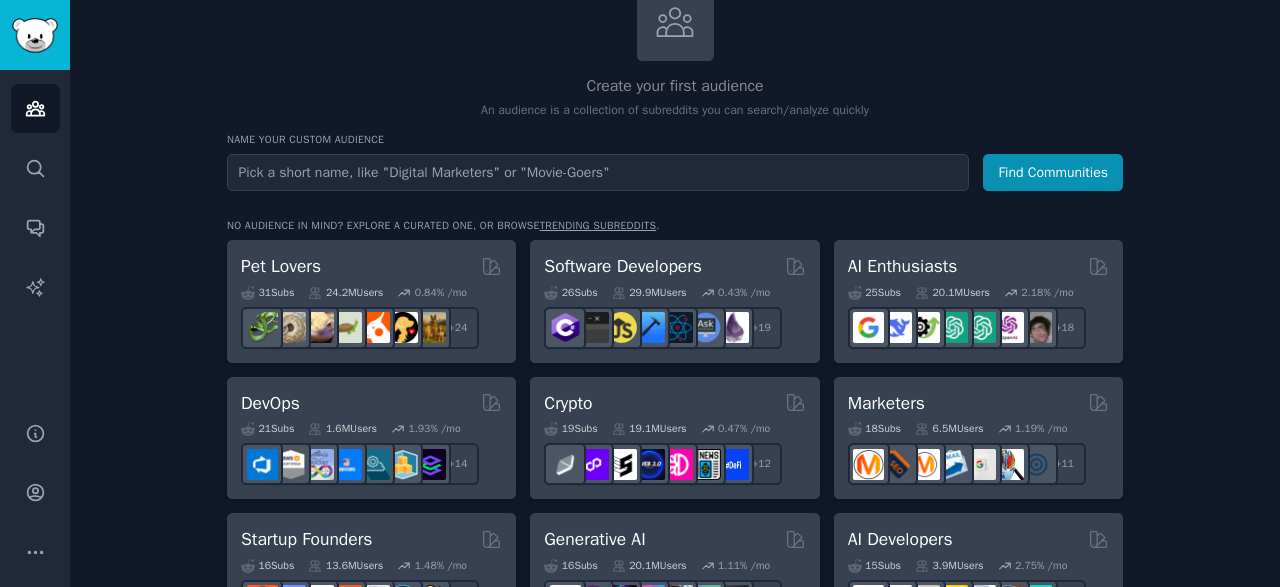 scroll, scrollTop: 142, scrollLeft: 0, axis: vertical 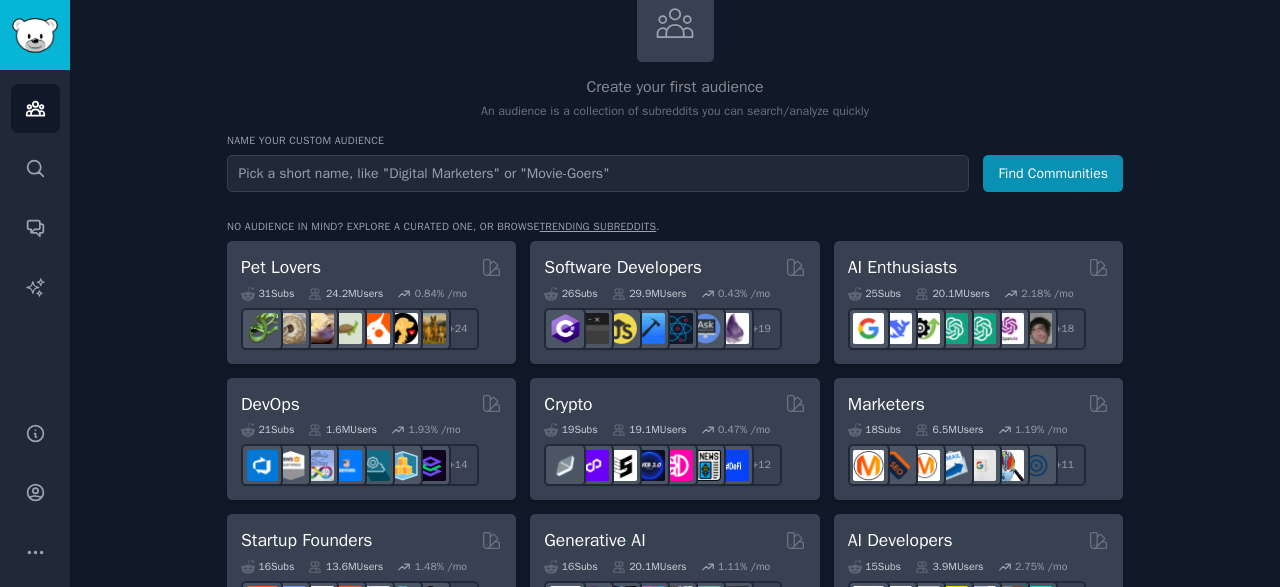 click at bounding box center [598, 173] 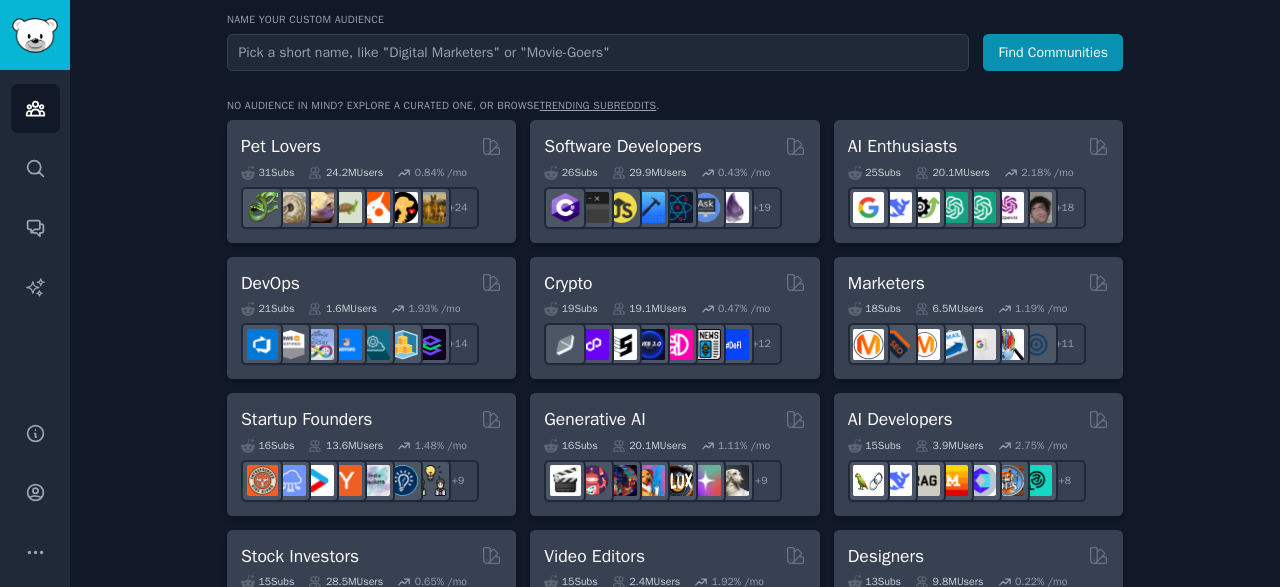 scroll, scrollTop: 262, scrollLeft: 0, axis: vertical 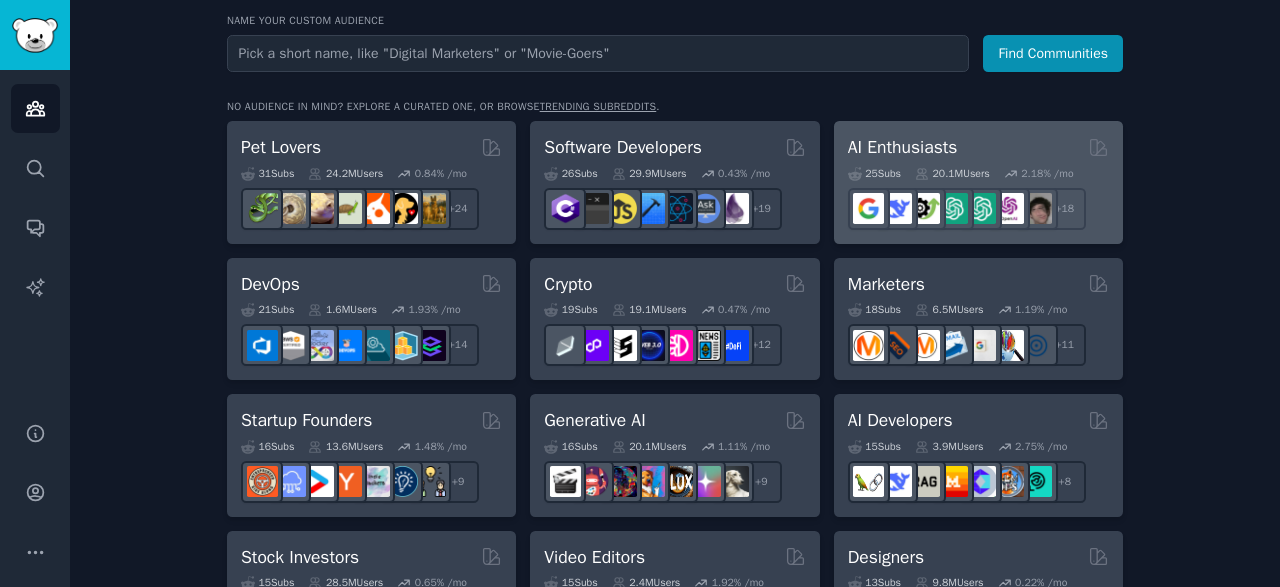click on "AI Enthusiasts" at bounding box center [978, 147] 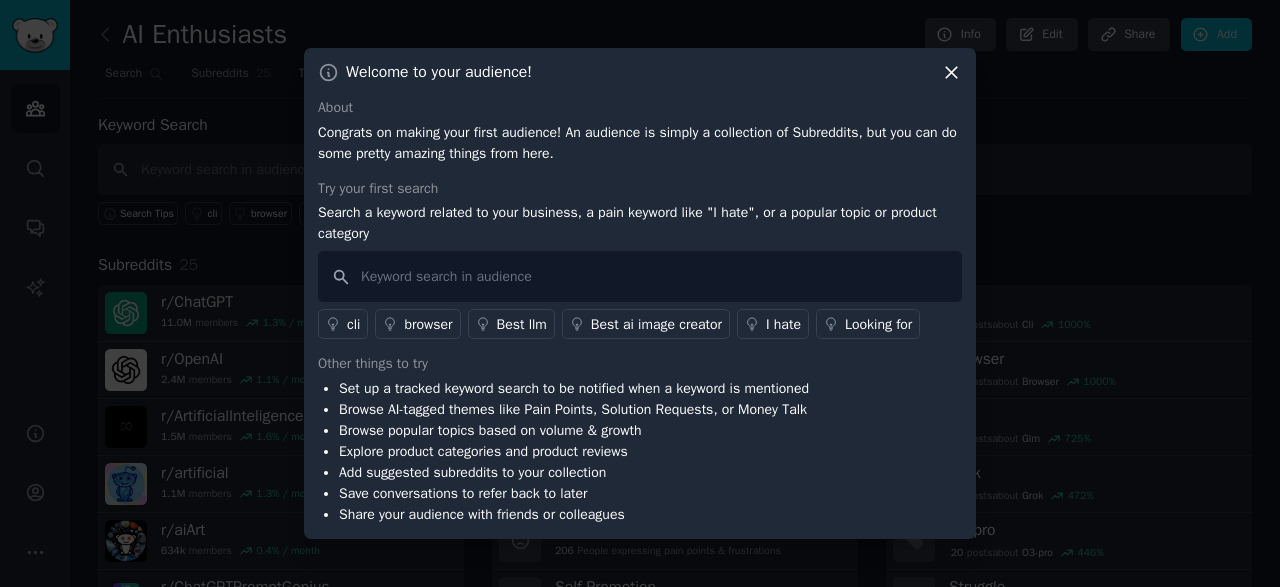 click on "Best llm" at bounding box center (522, 324) 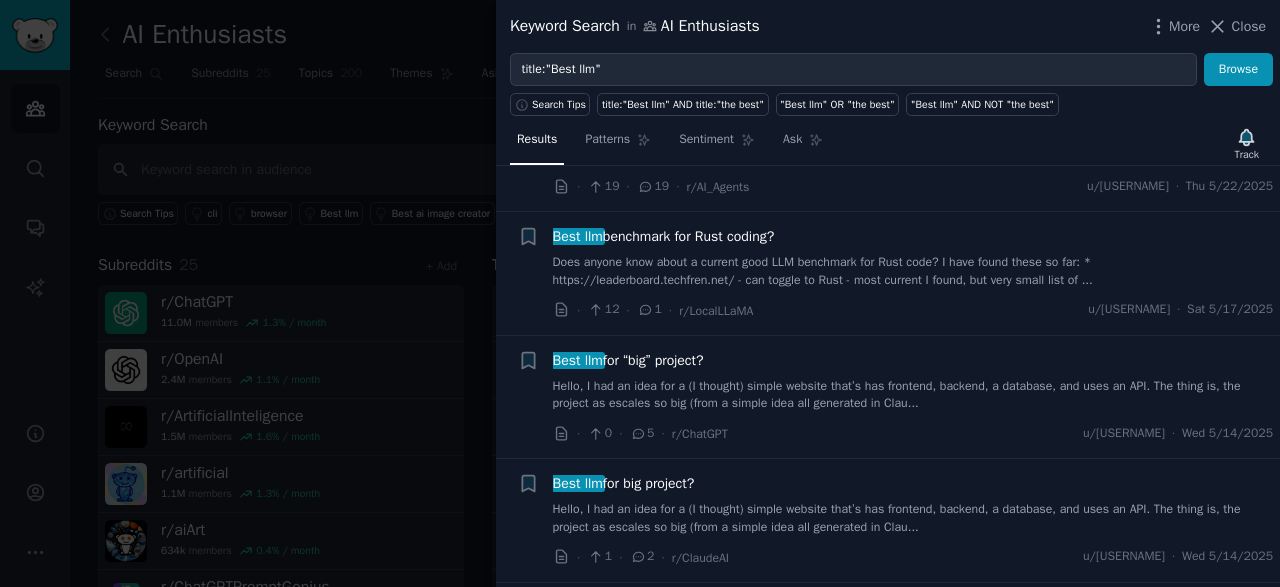 scroll, scrollTop: 2732, scrollLeft: 0, axis: vertical 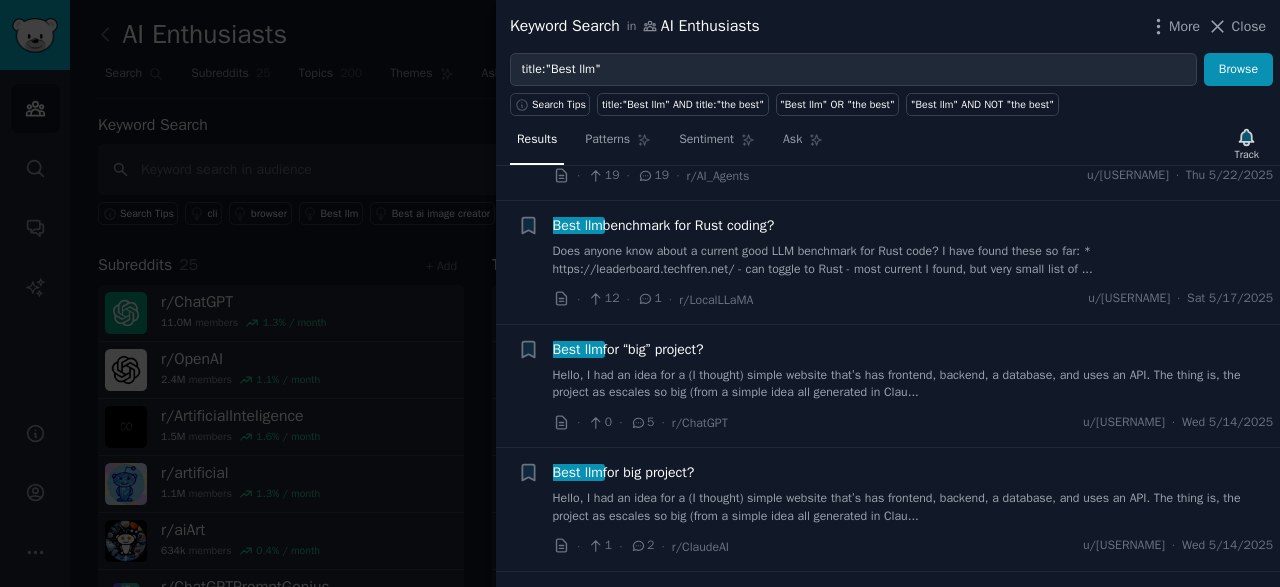 click at bounding box center (640, 293) 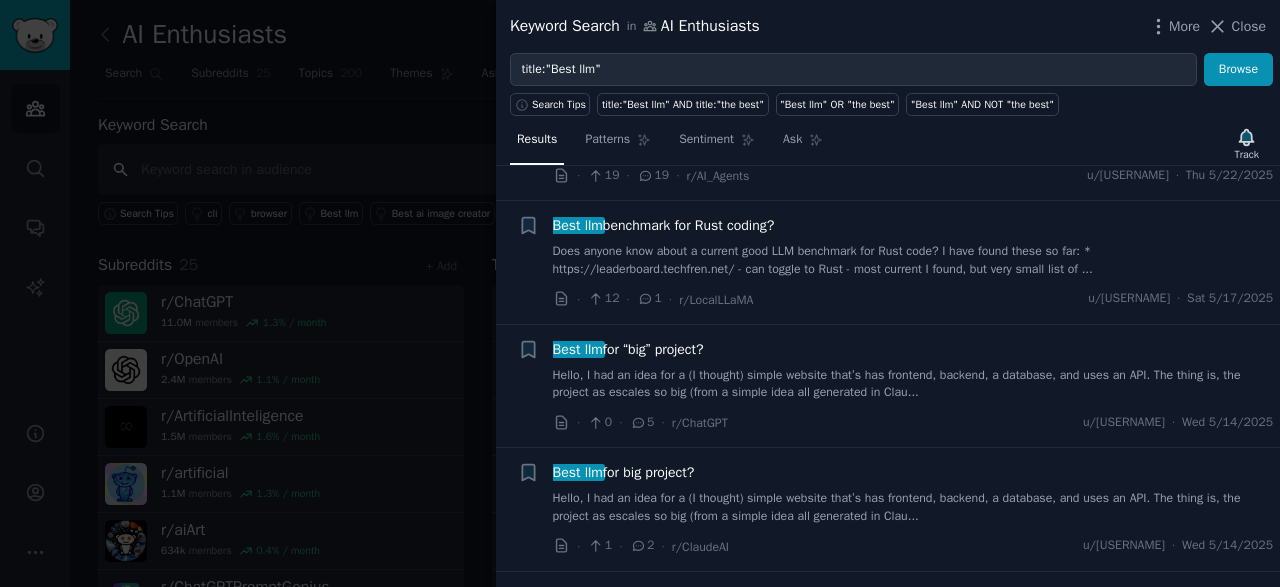 scroll, scrollTop: 2732, scrollLeft: 0, axis: vertical 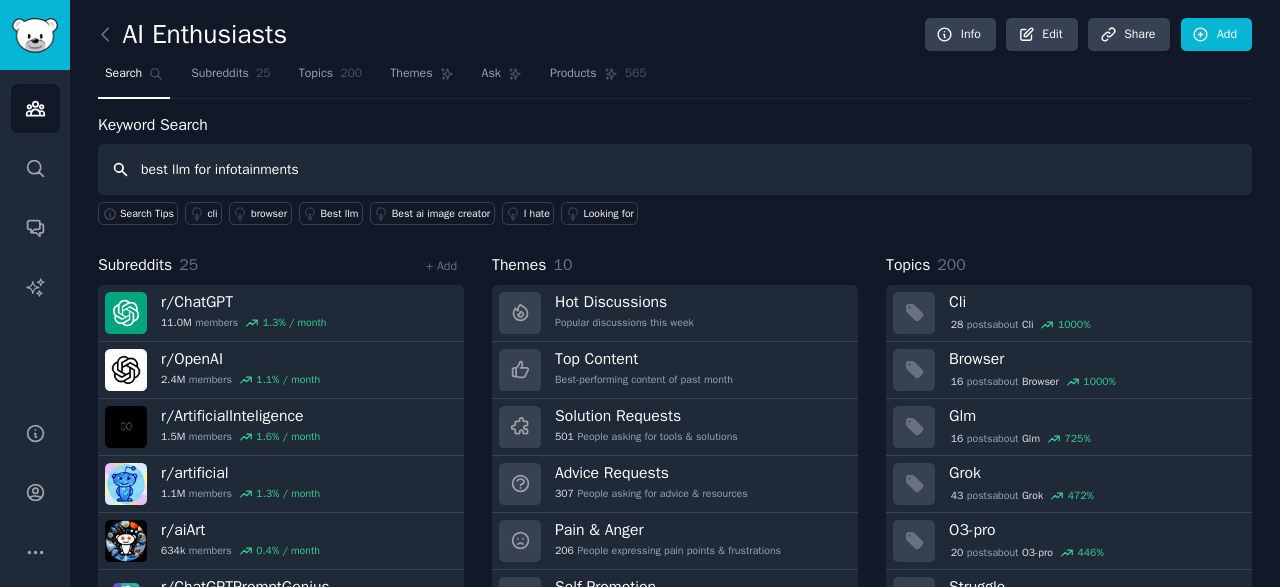 type on "best llm for infotainments" 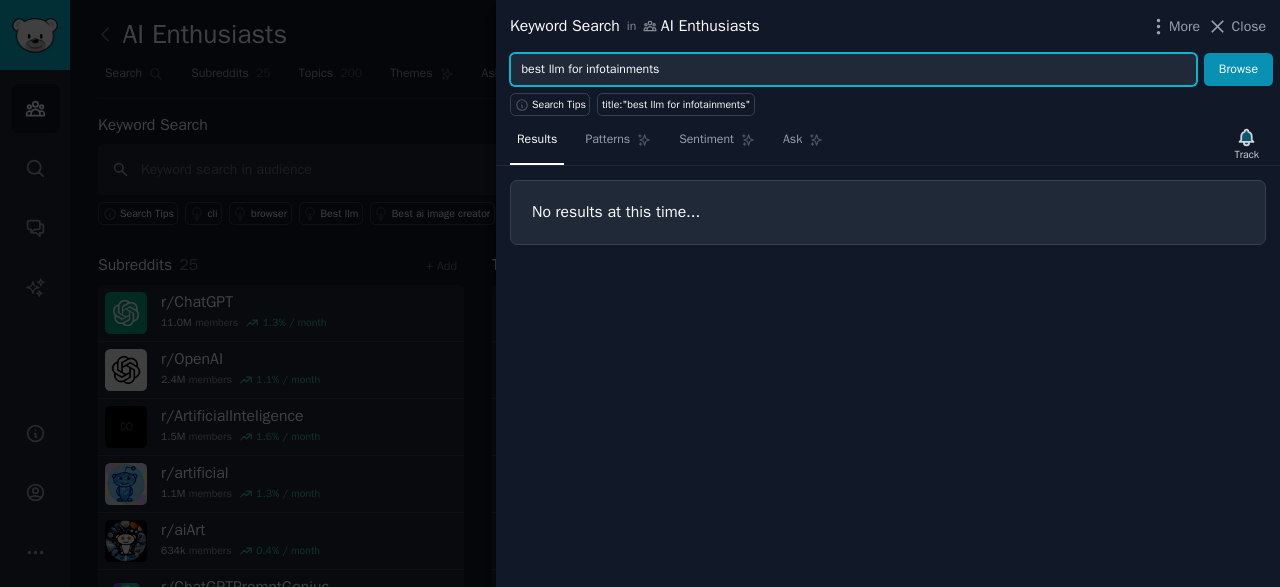 click on "best llm for infotainments" at bounding box center [853, 70] 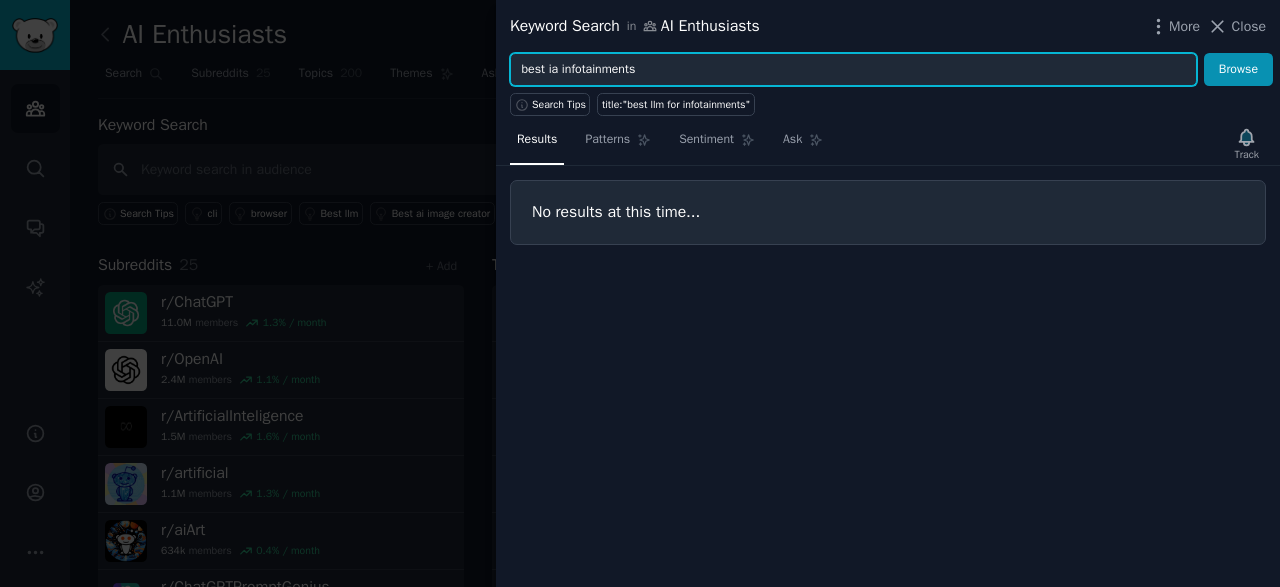 click on "Browse" at bounding box center [1238, 70] 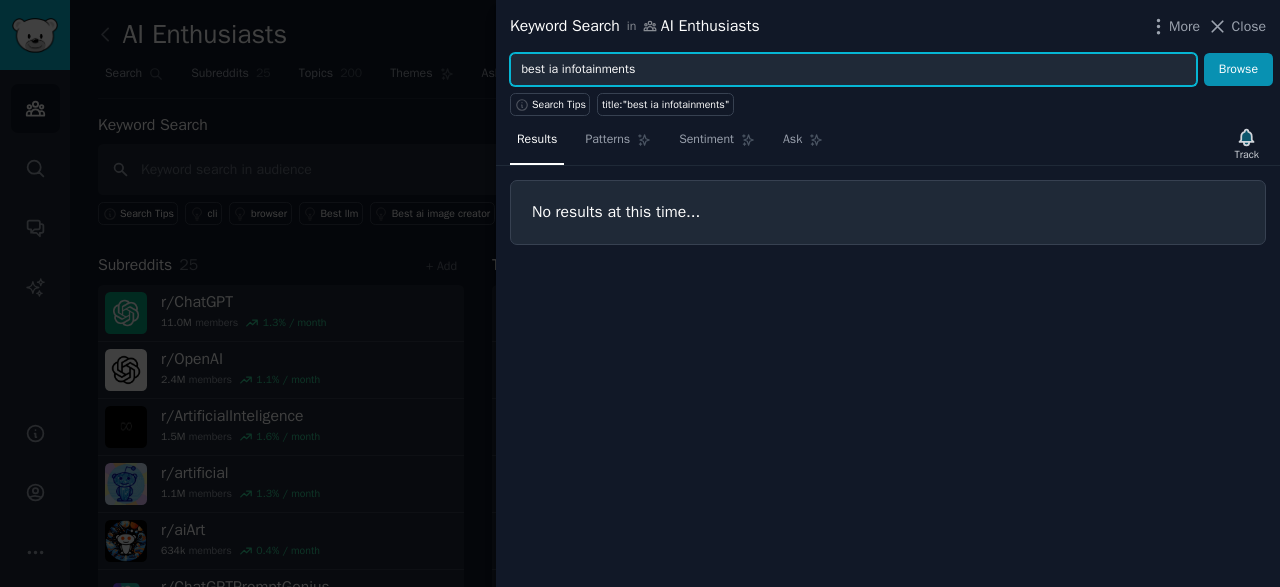 click on "best ia infotainments" at bounding box center (853, 70) 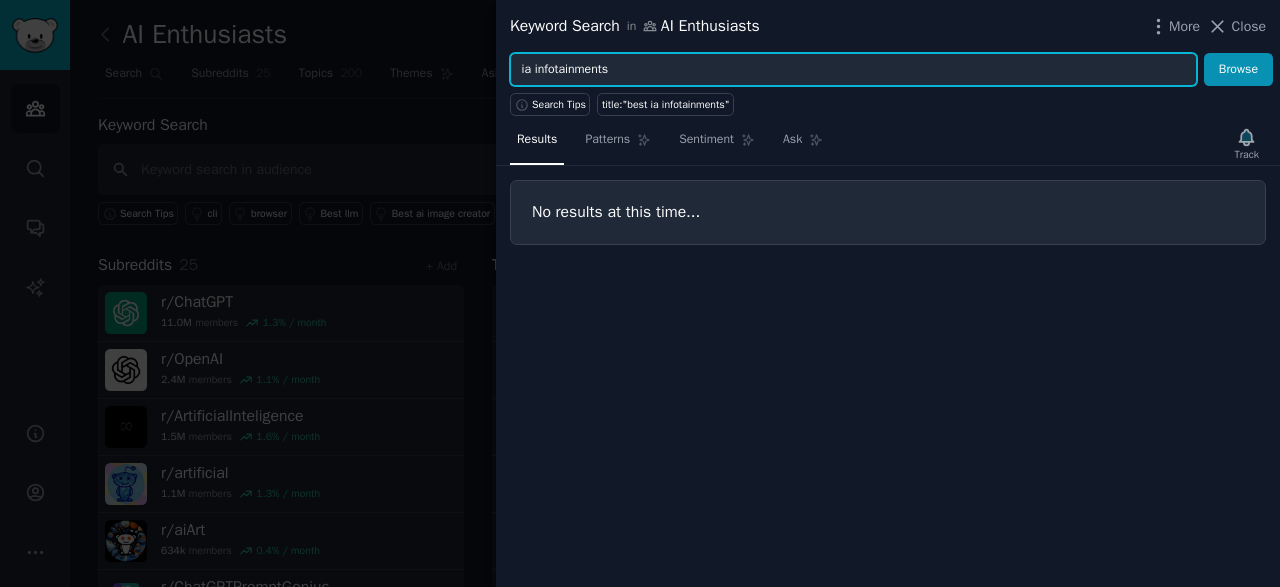 click on "Browse" at bounding box center [1238, 70] 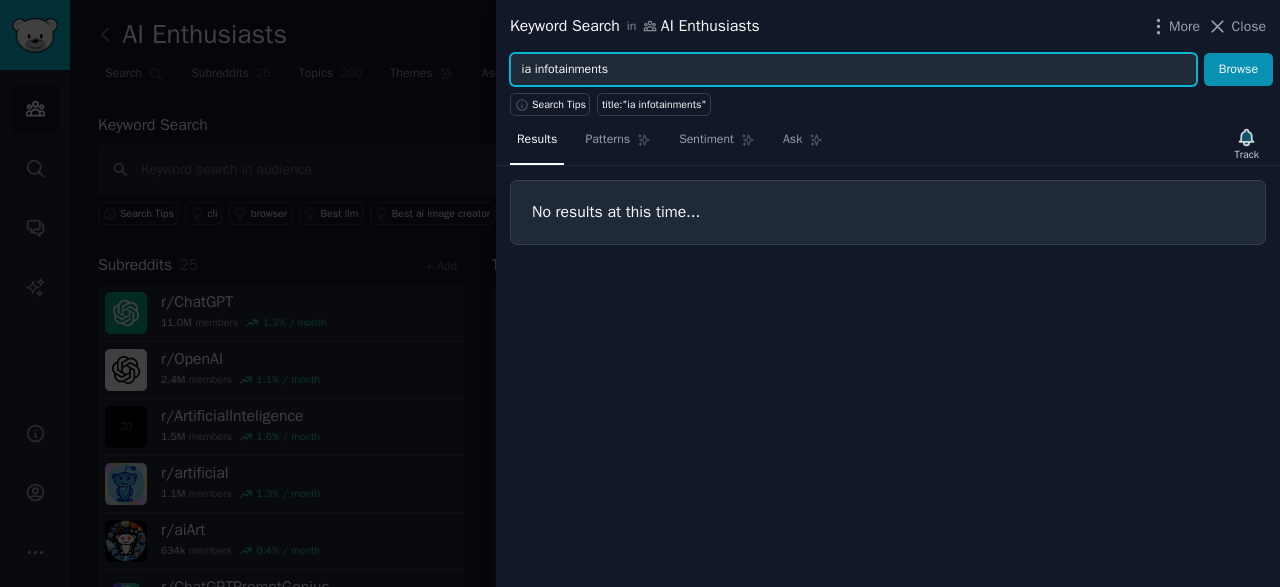 drag, startPoint x: 619, startPoint y: 73, endPoint x: 503, endPoint y: 79, distance: 116.15507 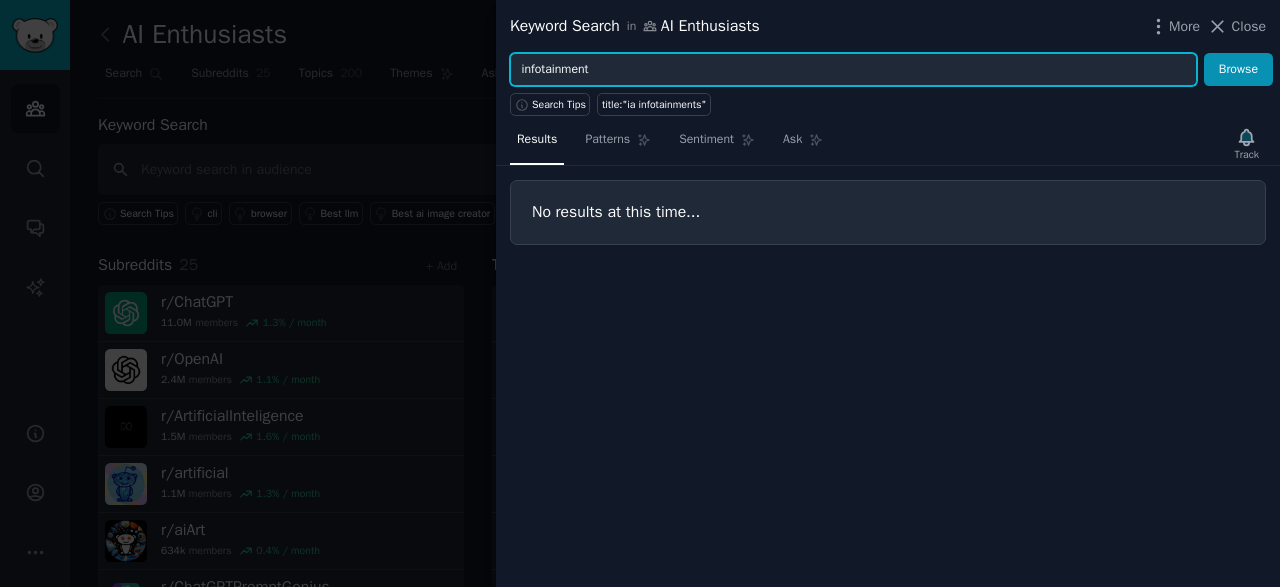 type on "infotainment" 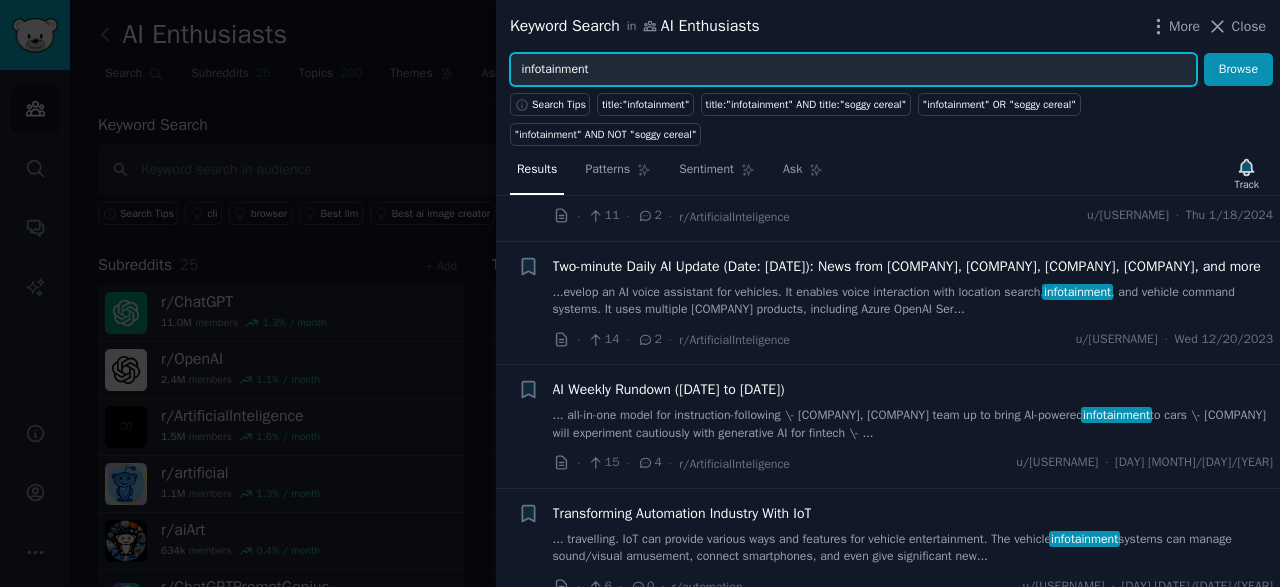 scroll, scrollTop: 1293, scrollLeft: 0, axis: vertical 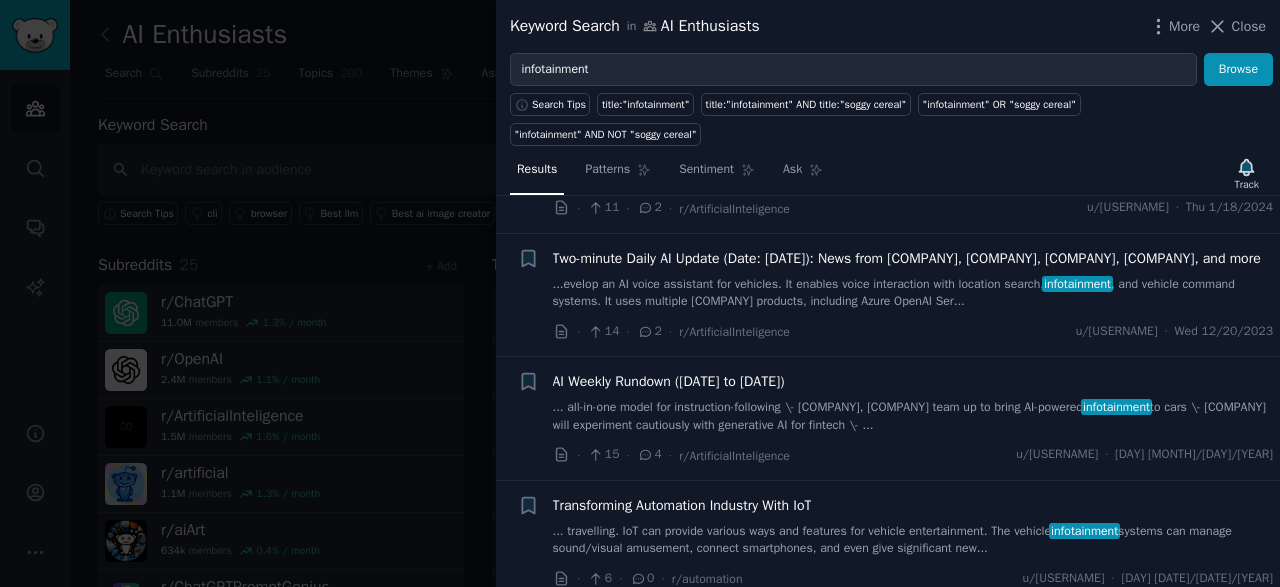 click at bounding box center (640, 293) 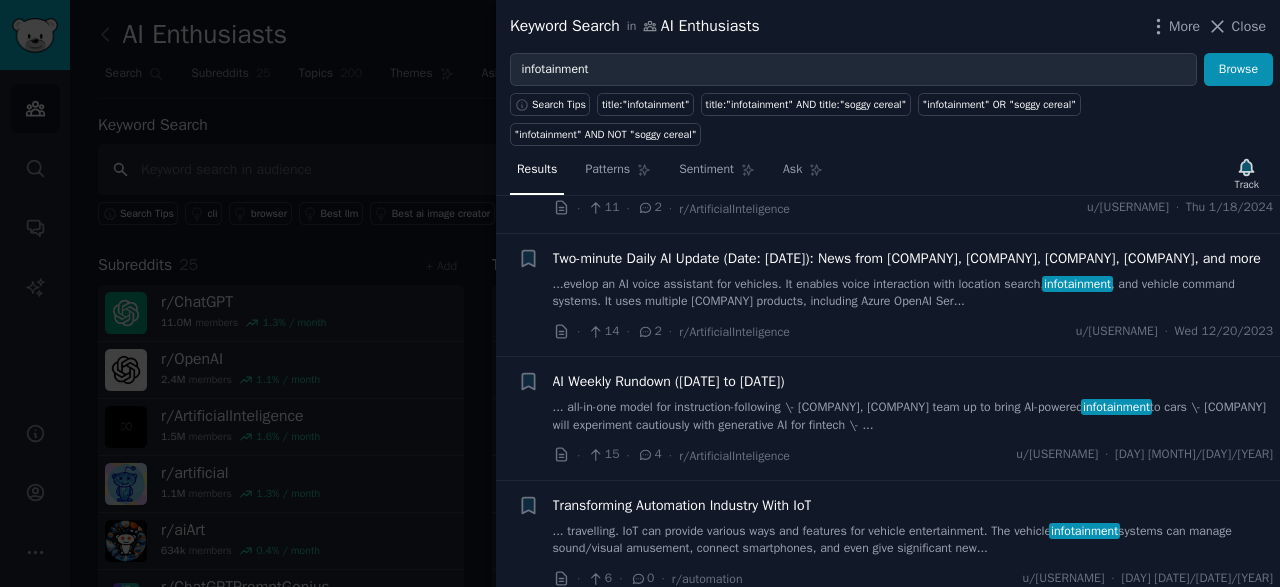 scroll, scrollTop: 1293, scrollLeft: 0, axis: vertical 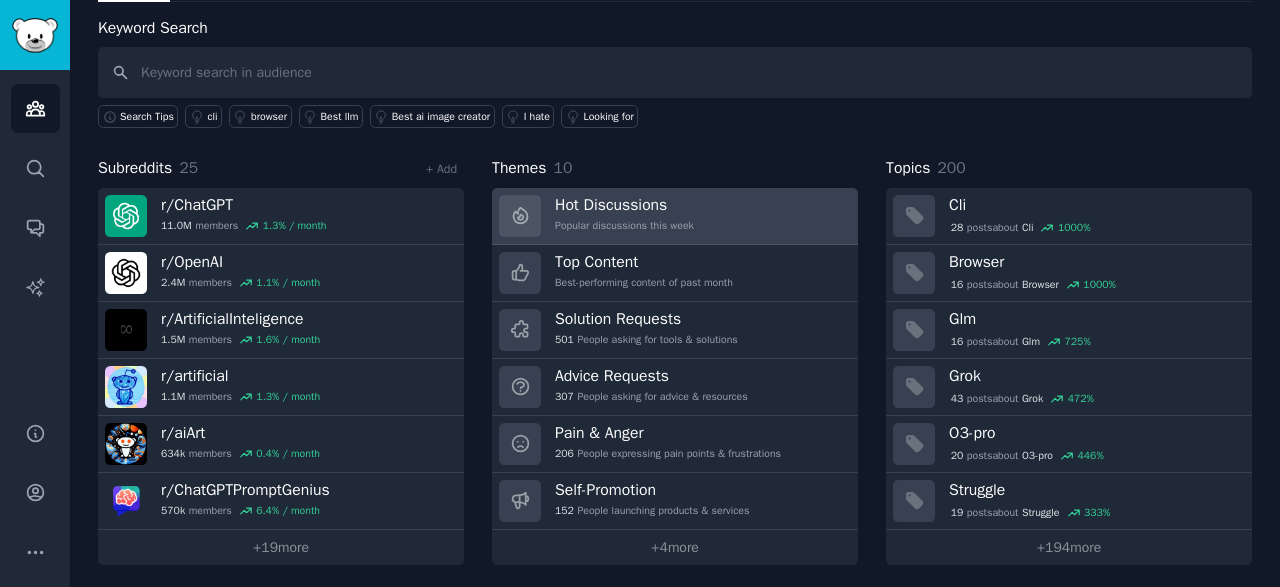click on "Hot Discussions Popular discussions this week" at bounding box center (675, 216) 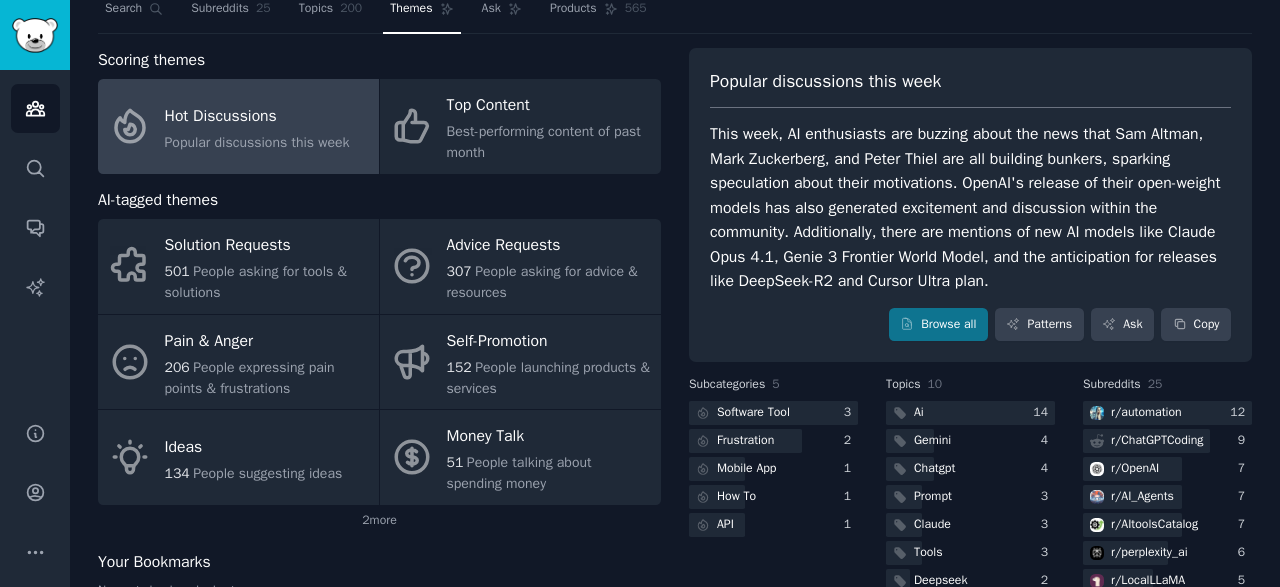 scroll, scrollTop: 63, scrollLeft: 0, axis: vertical 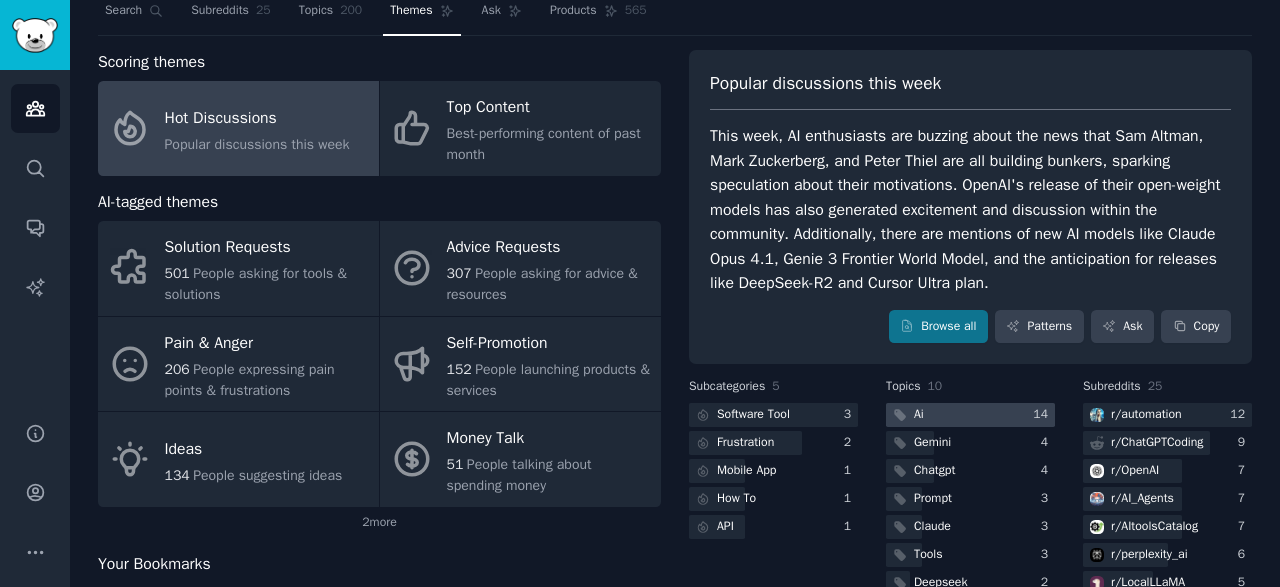 click at bounding box center (970, 415) 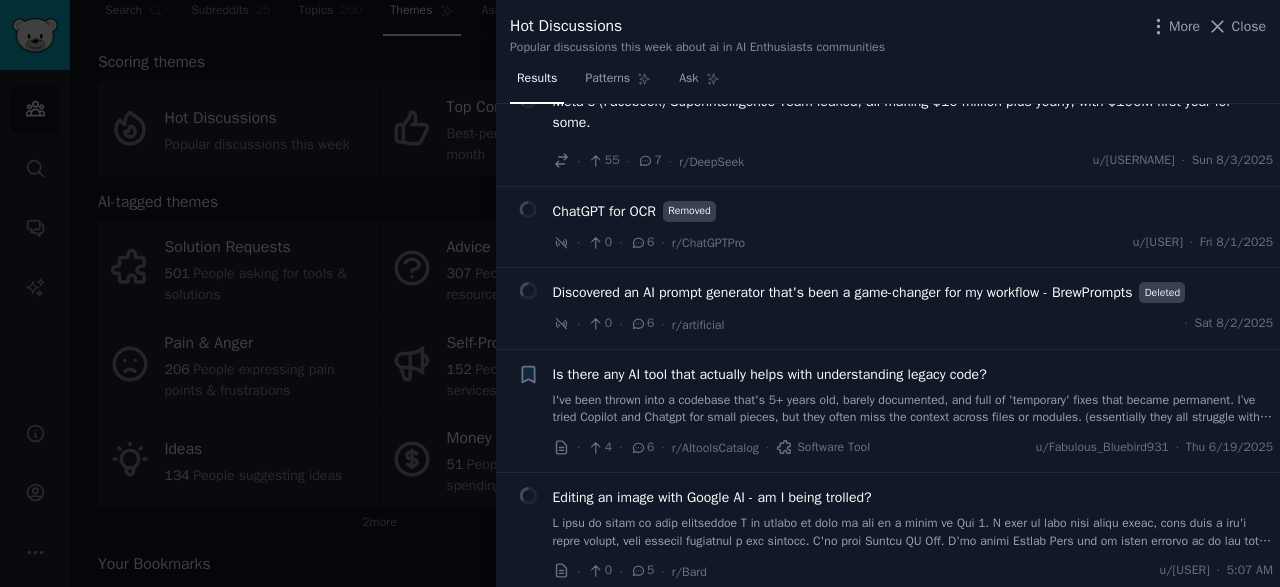 scroll, scrollTop: 3791, scrollLeft: 0, axis: vertical 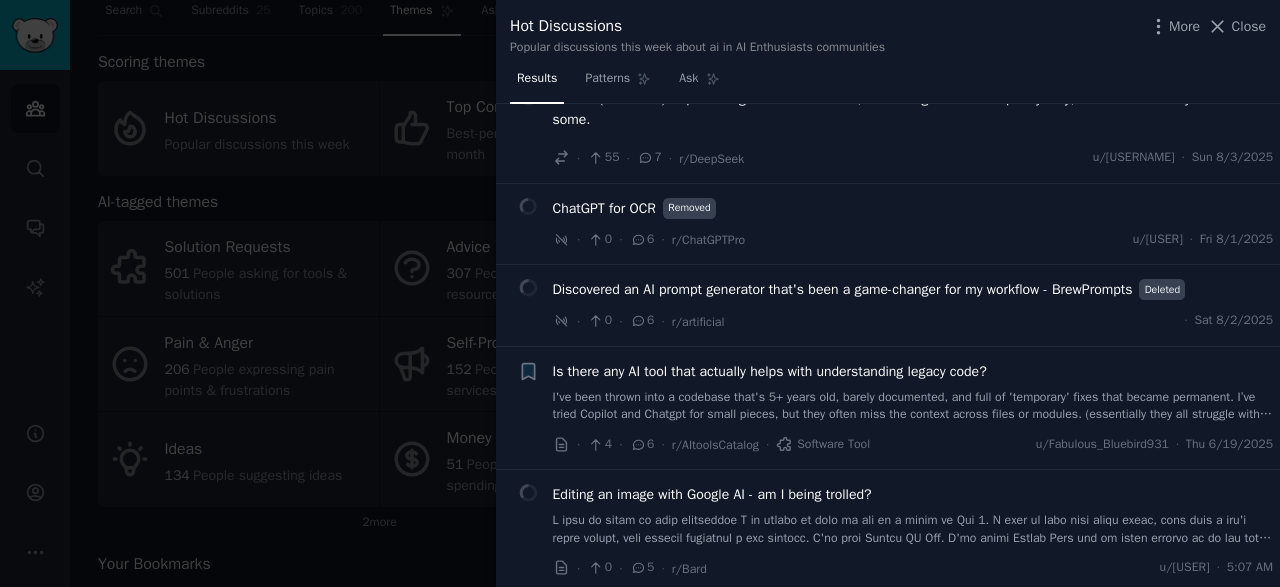 click at bounding box center (640, 293) 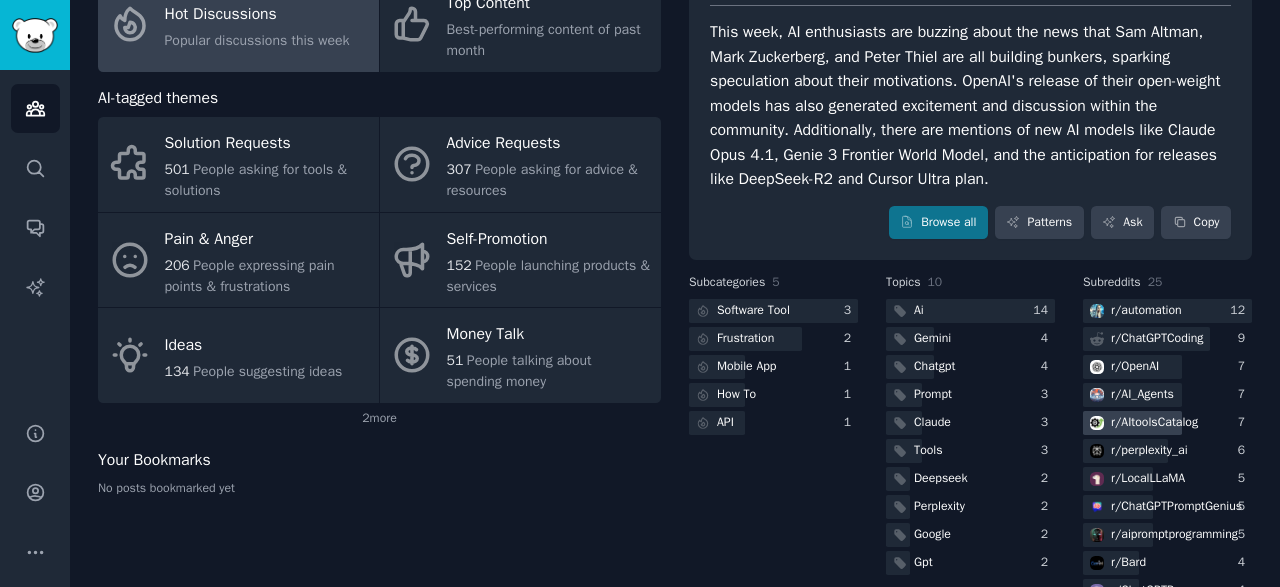 scroll, scrollTop: 168, scrollLeft: 0, axis: vertical 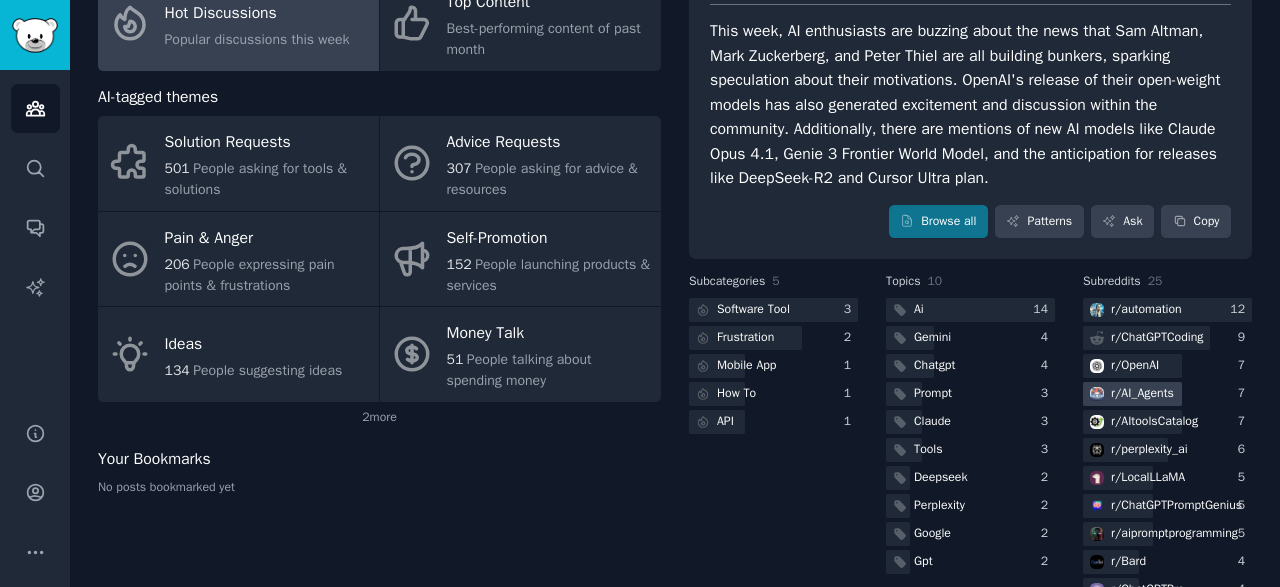 click on "r/ AI_Agents" at bounding box center [1142, 394] 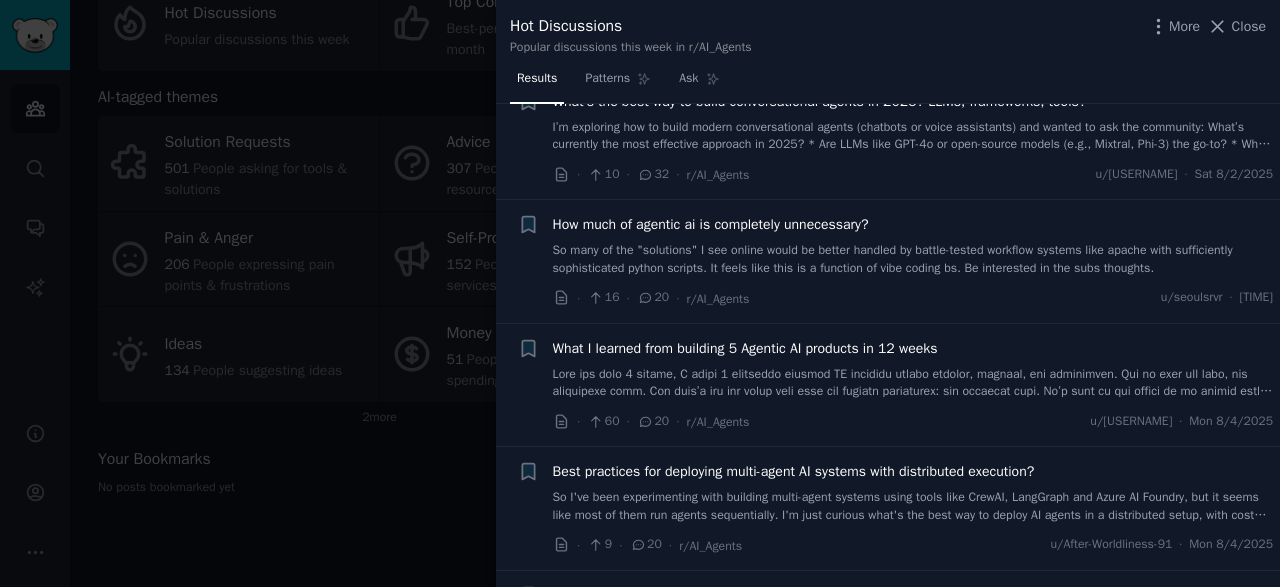 scroll, scrollTop: 925, scrollLeft: 0, axis: vertical 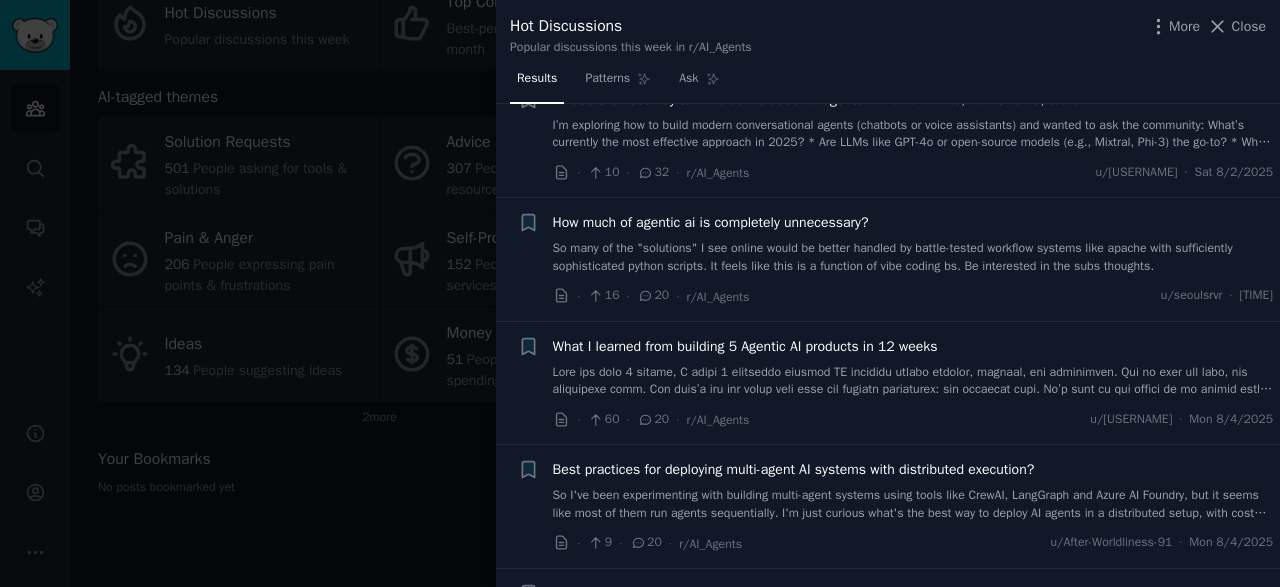 click on "+ What I learned from building 5 Agentic AI products in 12 weeks · 60 · 20 · r/AI_Agents u/[USERNAME] · Mon 8/[DAY]/2025" at bounding box center [888, 383] 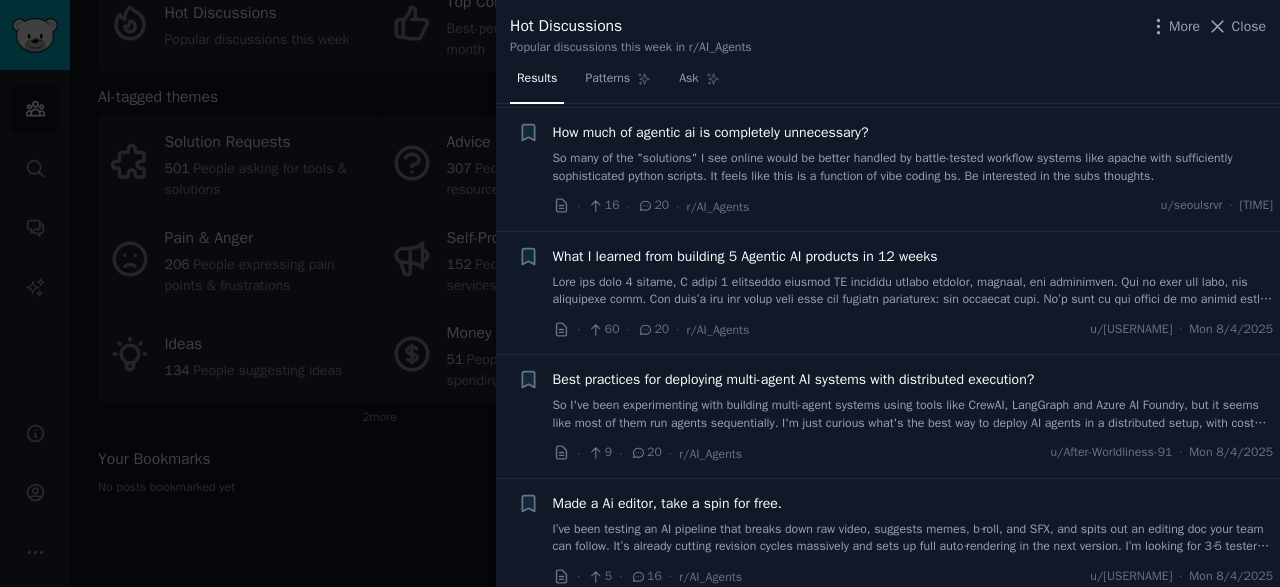 scroll, scrollTop: 1067, scrollLeft: 0, axis: vertical 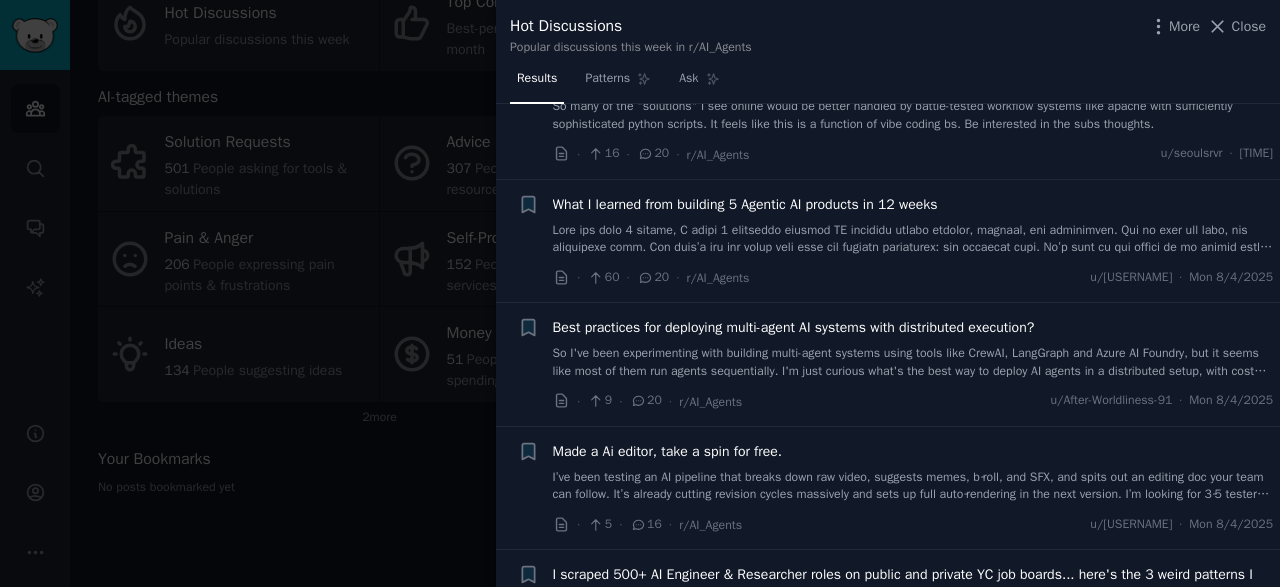 click on "What I learned from building 5 Agentic AI products in 12 weeks" at bounding box center (745, 204) 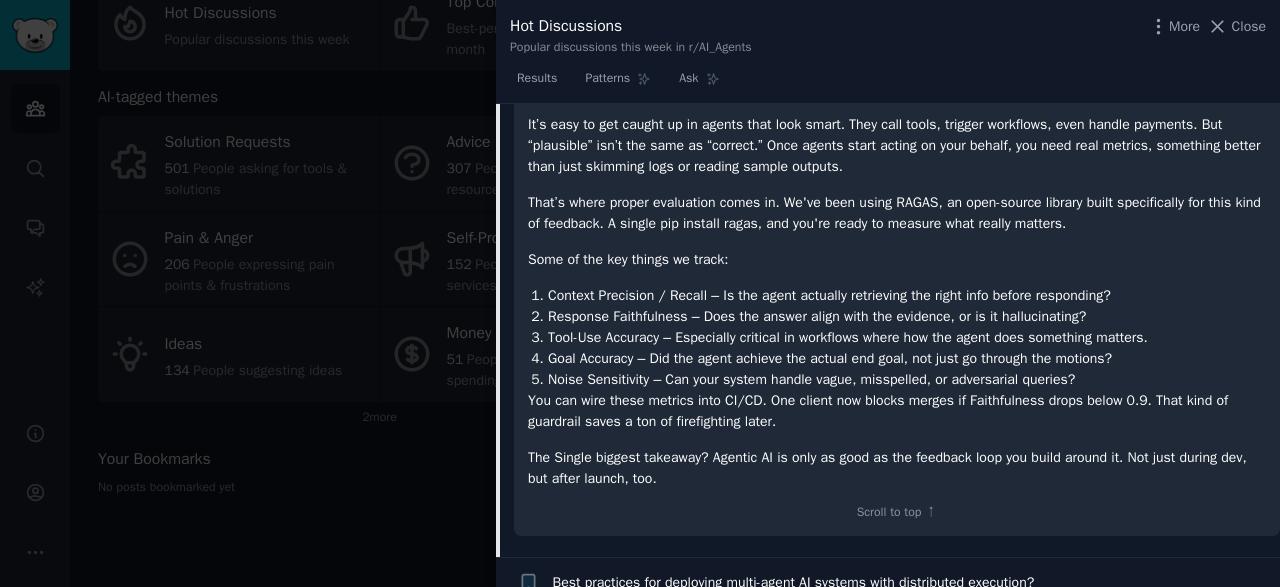 scroll, scrollTop: 1423, scrollLeft: 0, axis: vertical 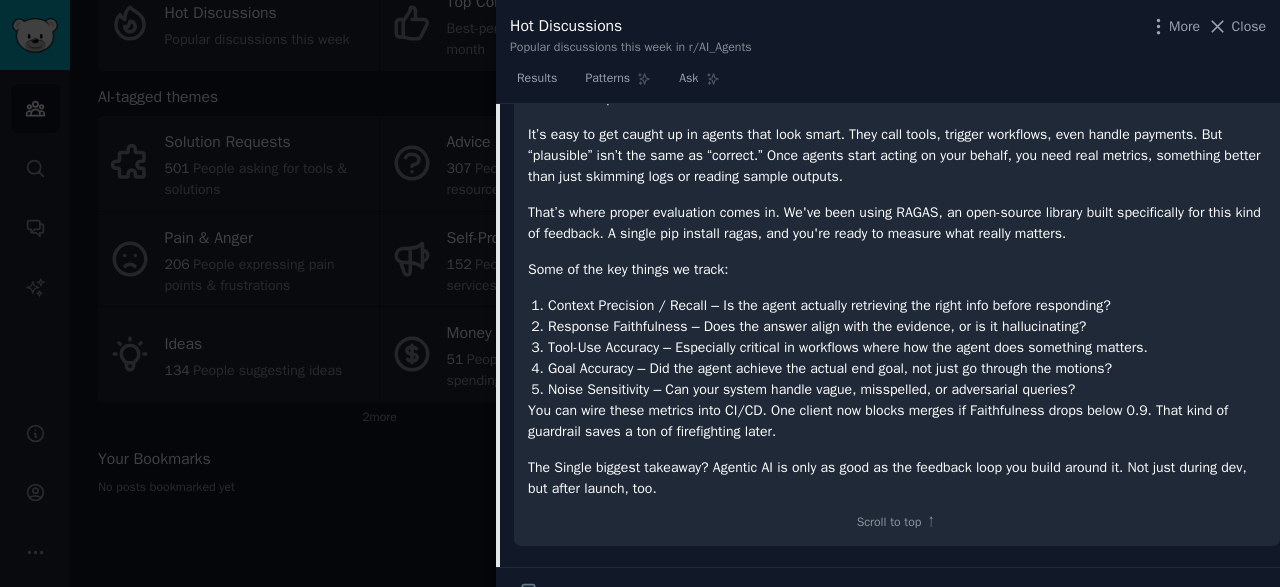 click on "Tool-Use Accuracy – Especially critical in workflows where how the agent does something matters." at bounding box center [907, 347] 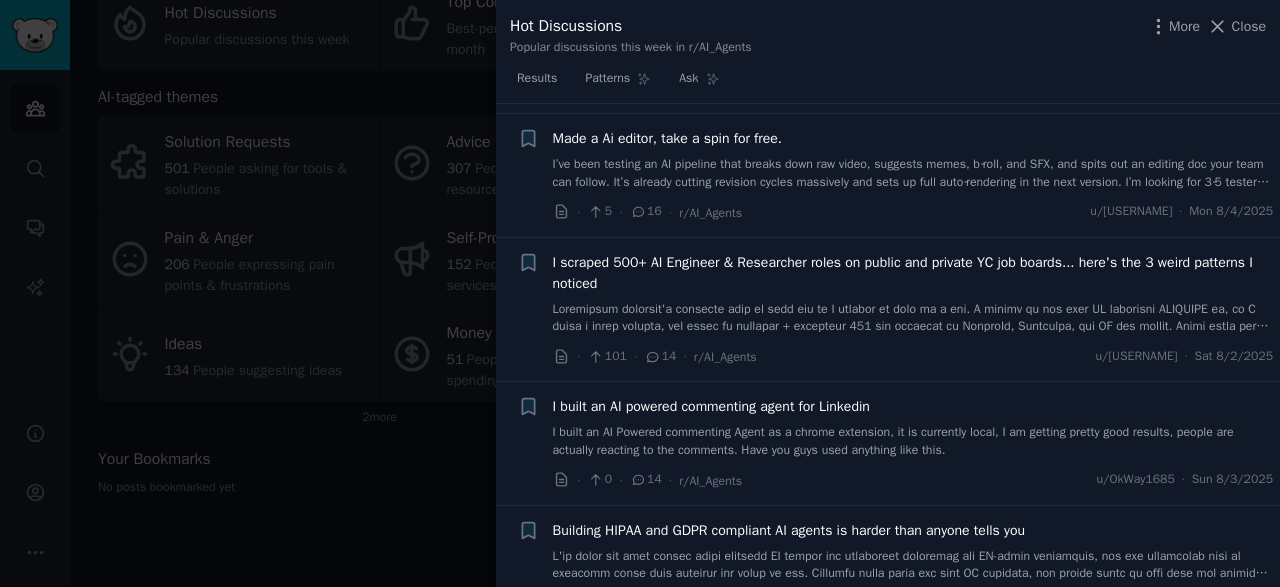 scroll, scrollTop: 2001, scrollLeft: 0, axis: vertical 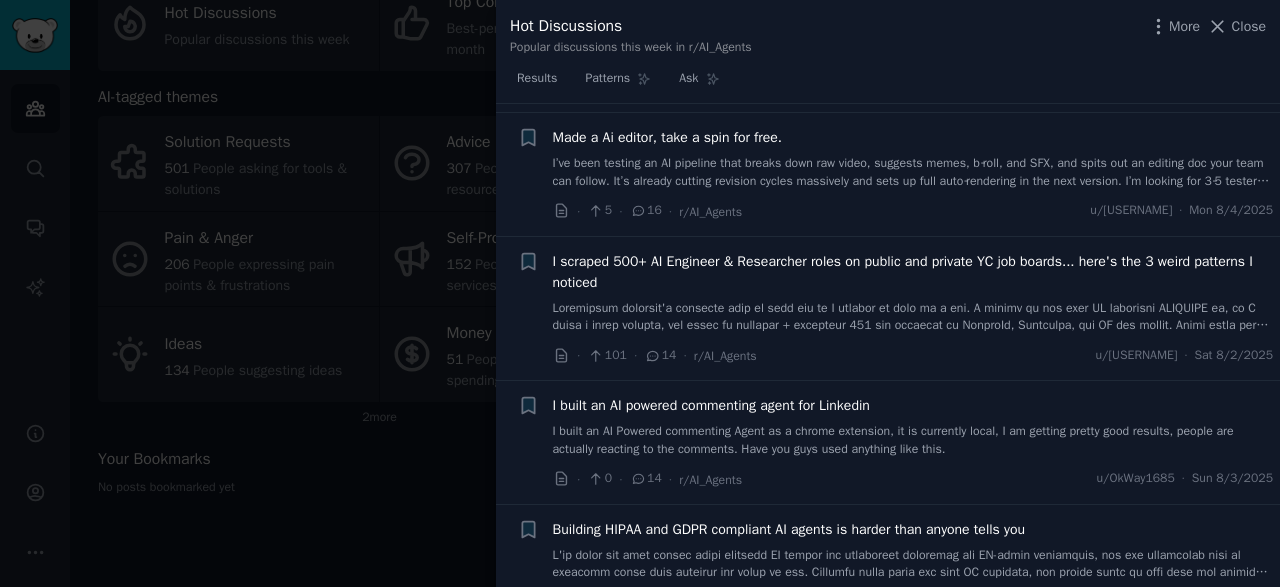 click on "I built an AI powered commenting agent for Linkedin" at bounding box center (711, 405) 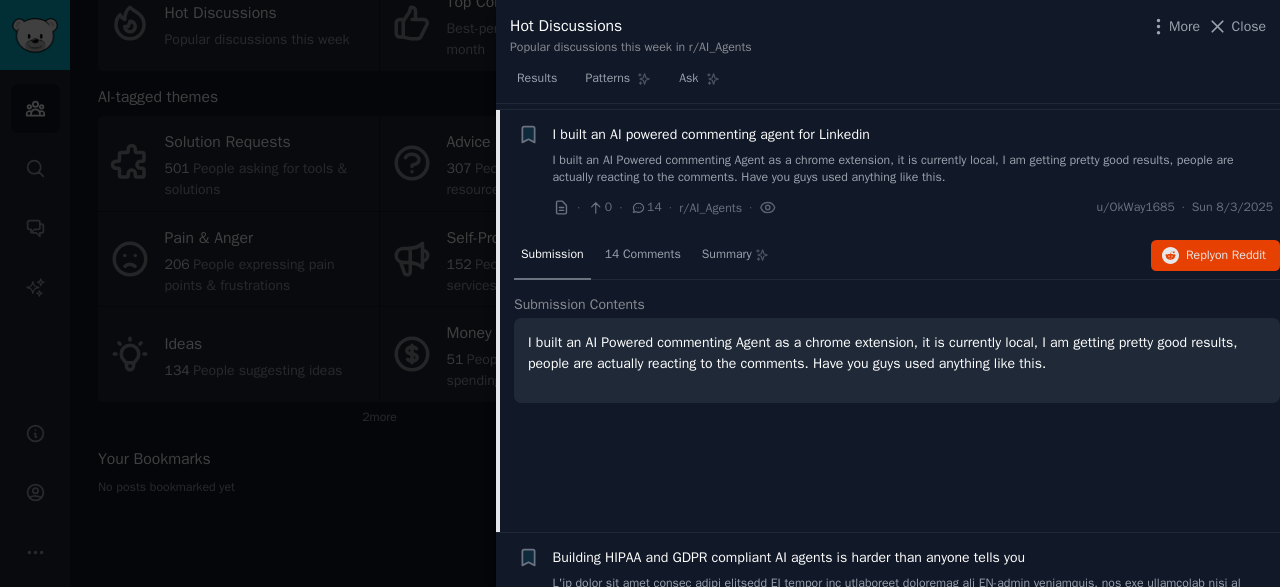 scroll, scrollTop: 1654, scrollLeft: 0, axis: vertical 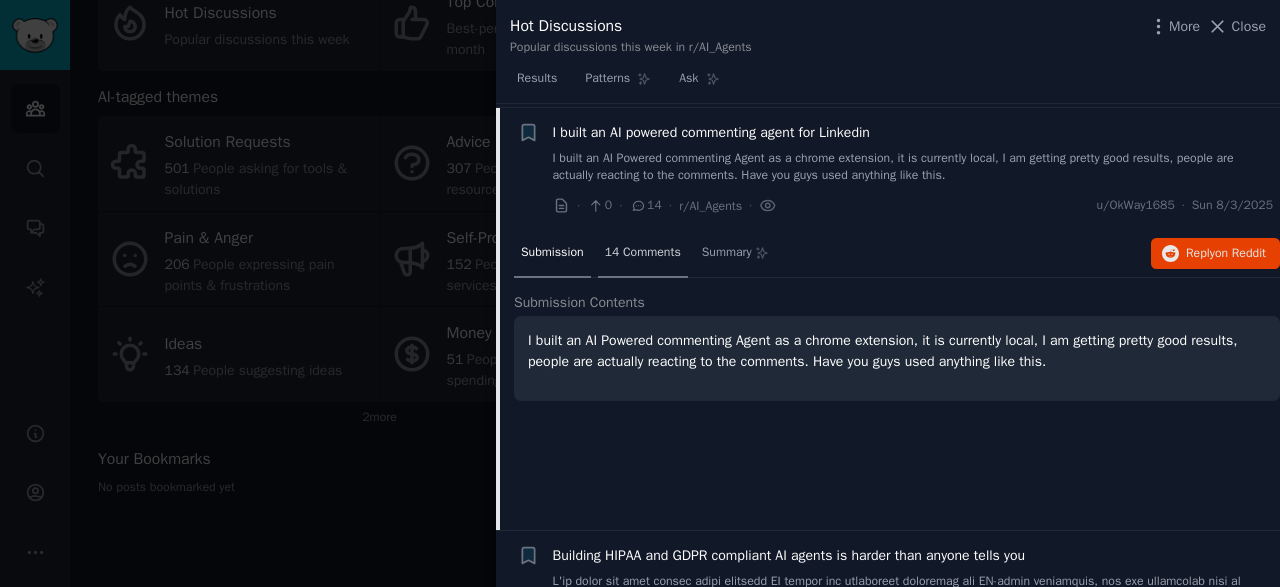 click on "14 Comments" at bounding box center [643, 253] 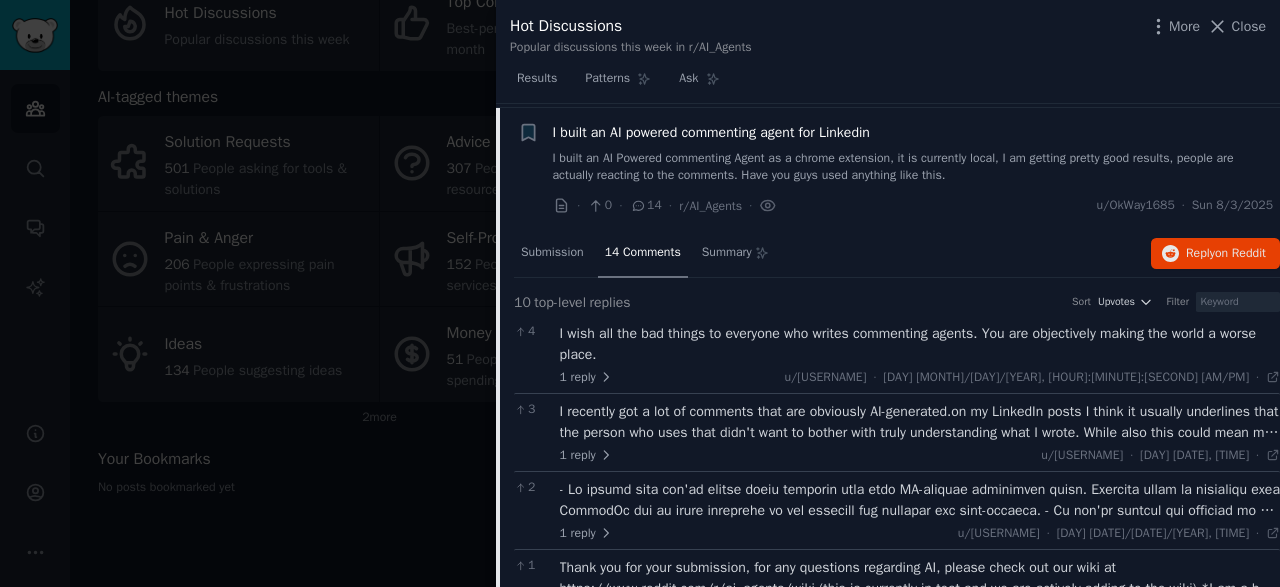 click on "10  top-level  replies Sort Upvotes Filter" at bounding box center [897, 306] 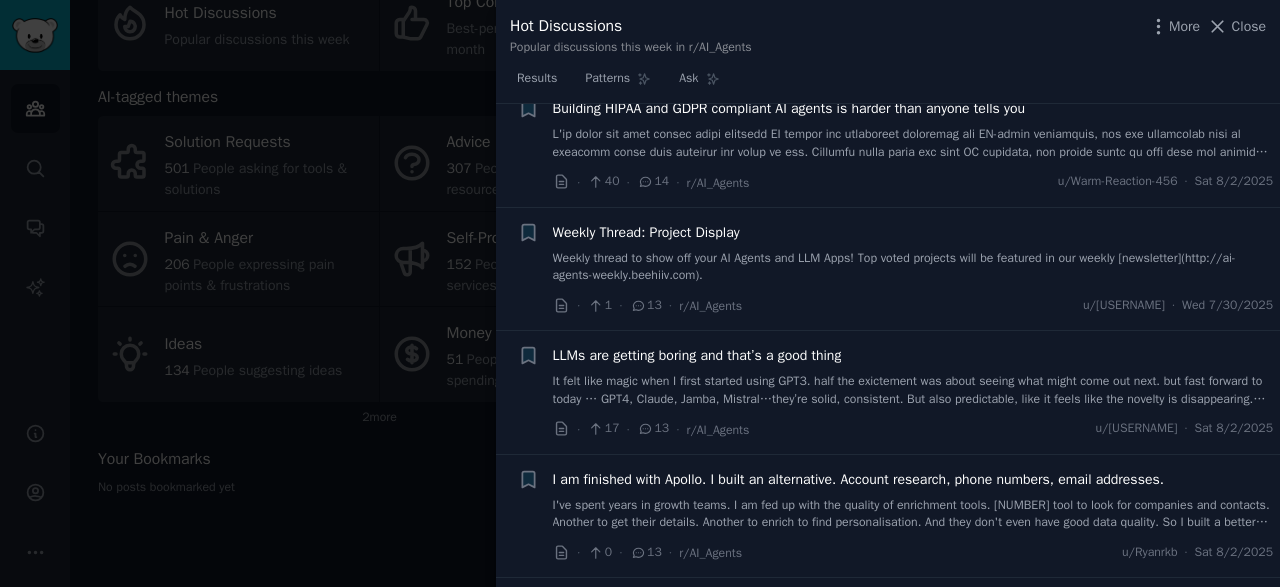 scroll, scrollTop: 2583, scrollLeft: 0, axis: vertical 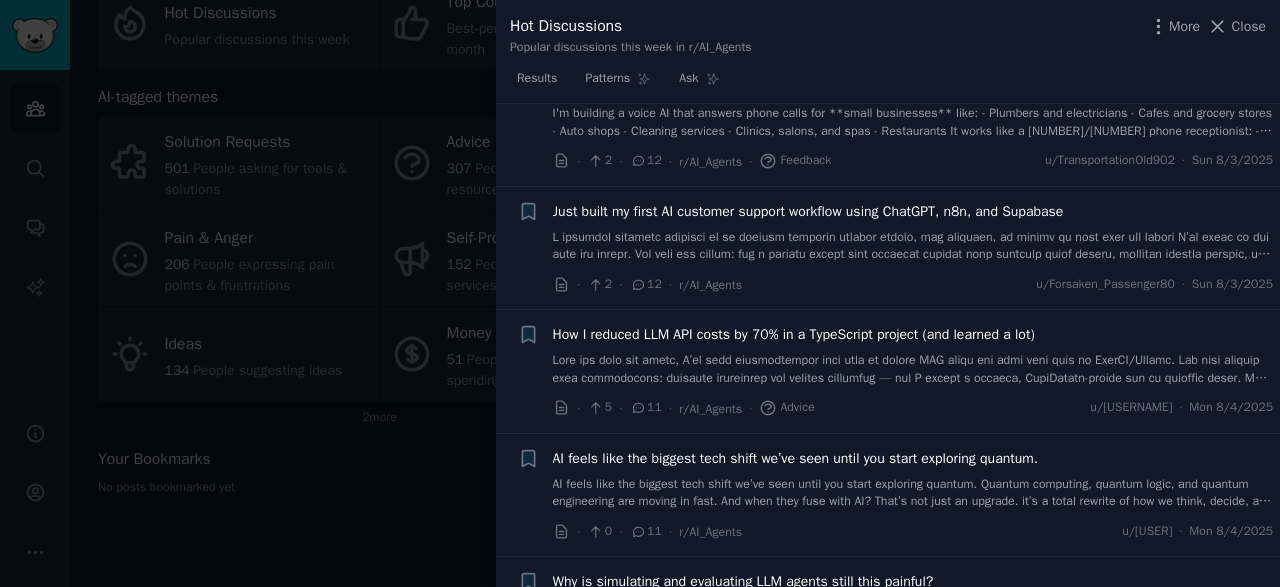click on "Just built my first AI customer support workflow using ChatGPT, n8n, and Supabase" at bounding box center (808, 211) 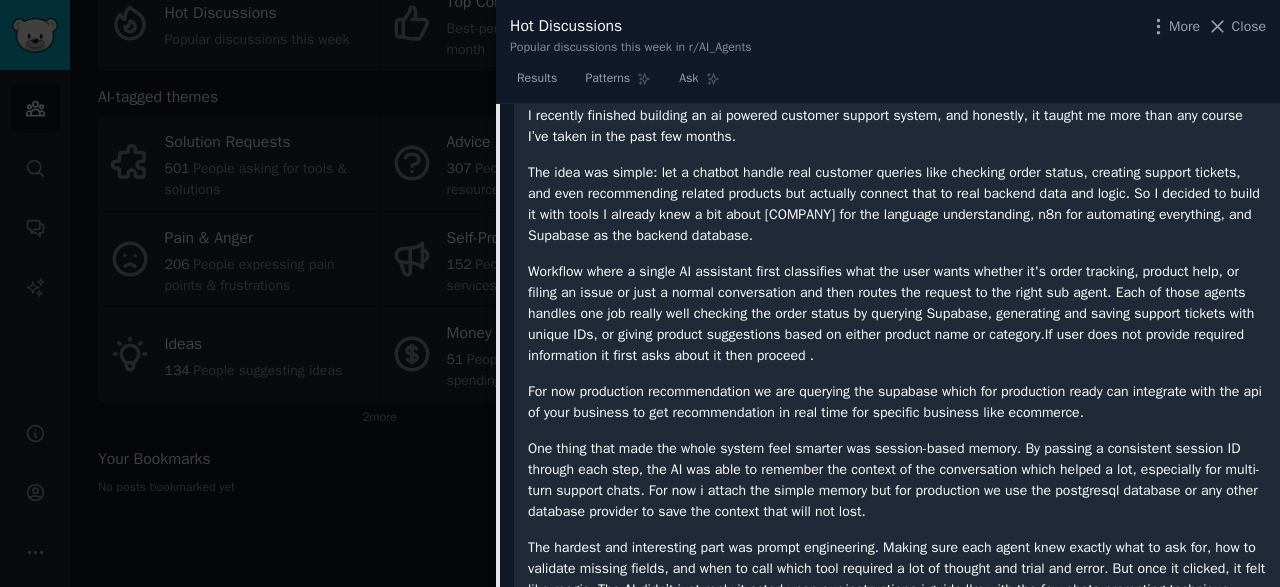 scroll, scrollTop: 2876, scrollLeft: 0, axis: vertical 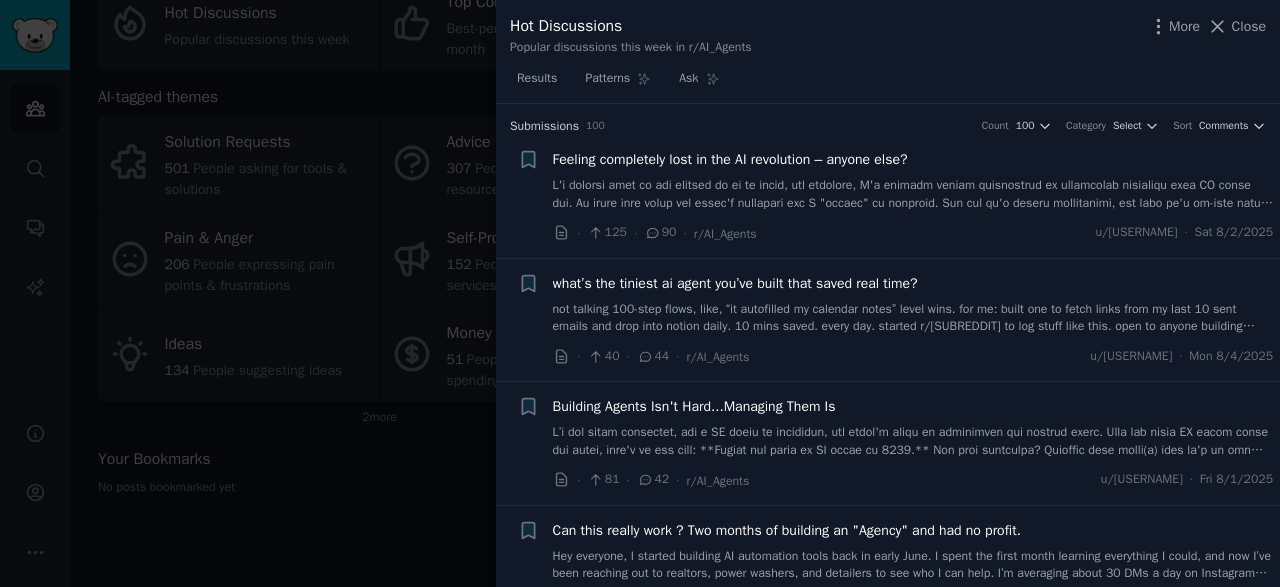 click at bounding box center (640, 293) 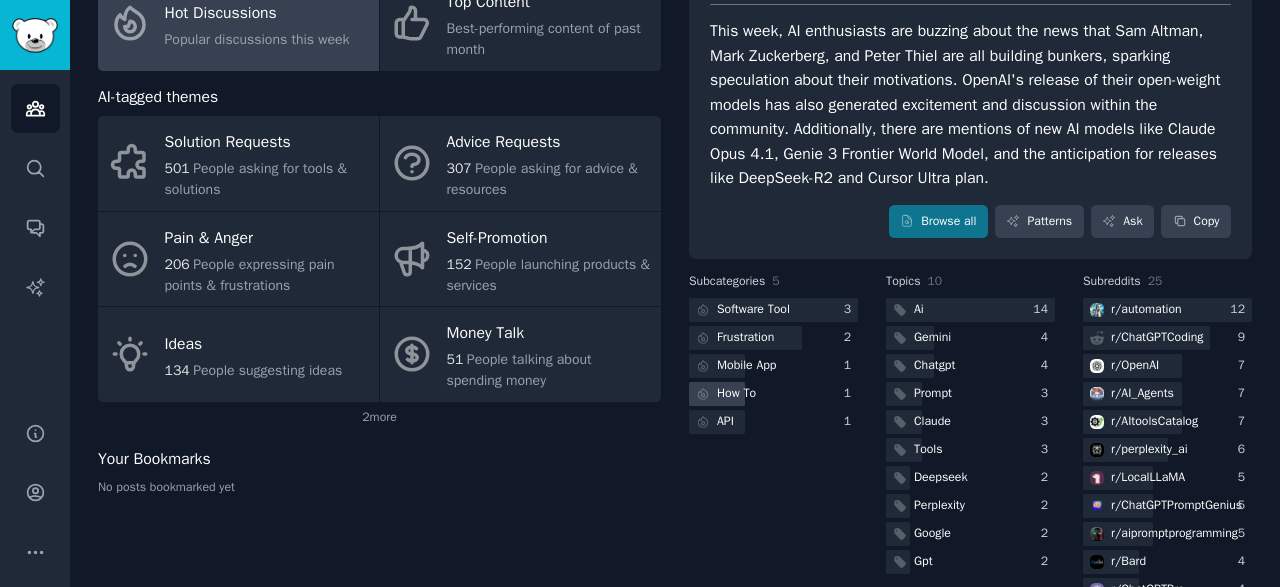 click on "How To" at bounding box center [736, 394] 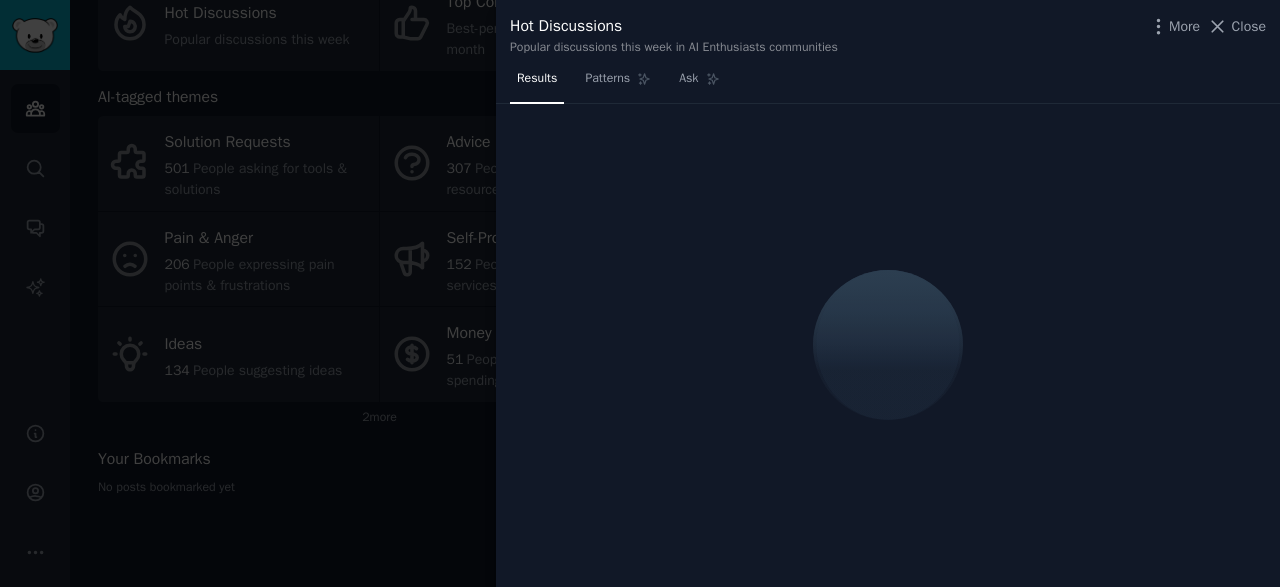 click at bounding box center (640, 293) 